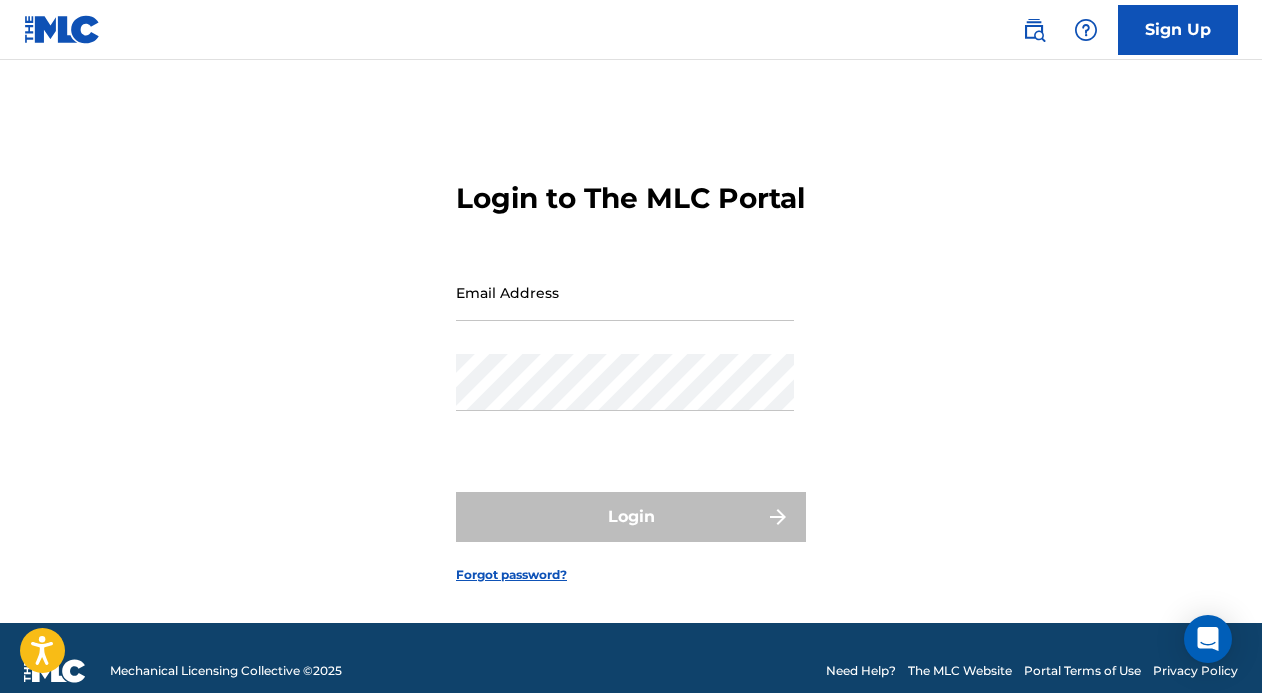 scroll, scrollTop: 0, scrollLeft: 0, axis: both 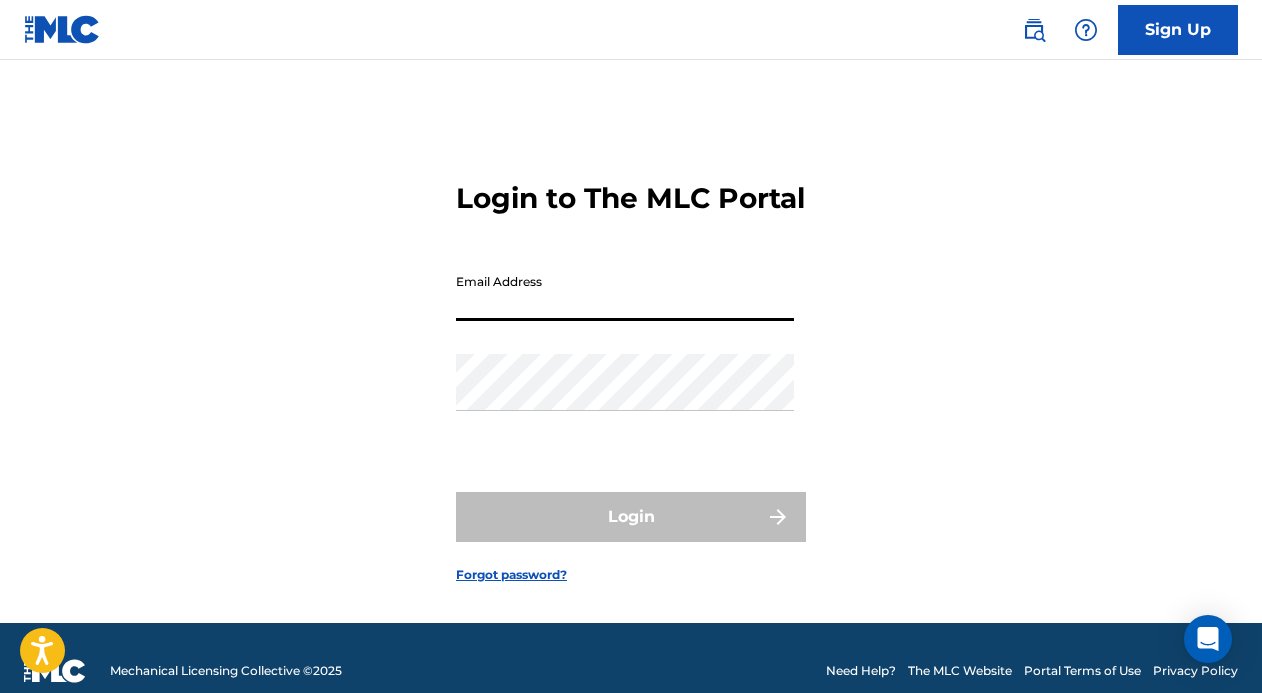 click on "Email Address" at bounding box center [625, 292] 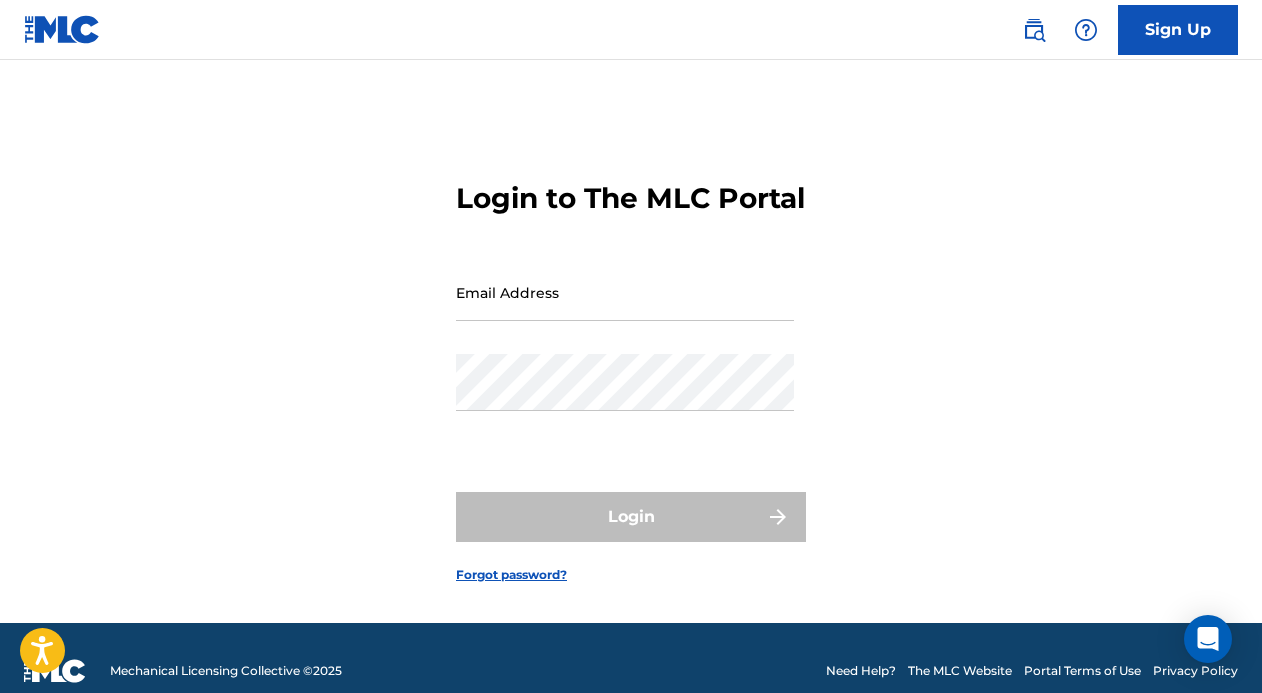 type on "sykesdully@gmail.com" 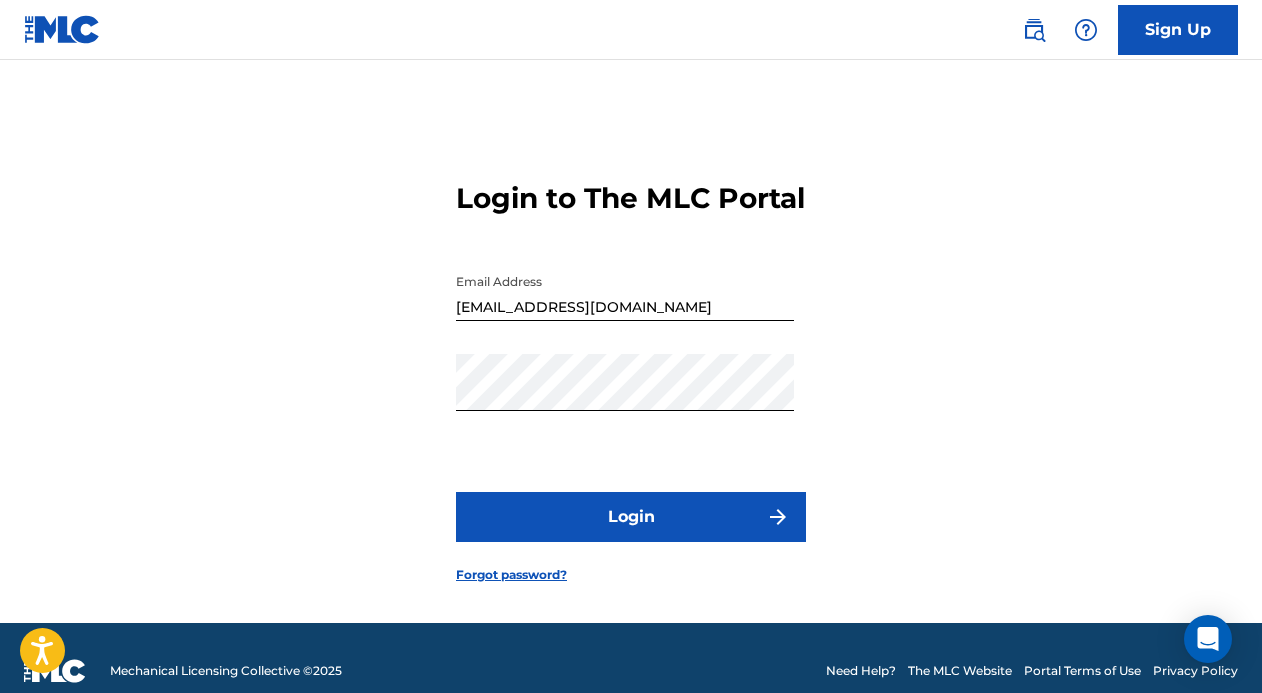 click on "Login" at bounding box center [631, 517] 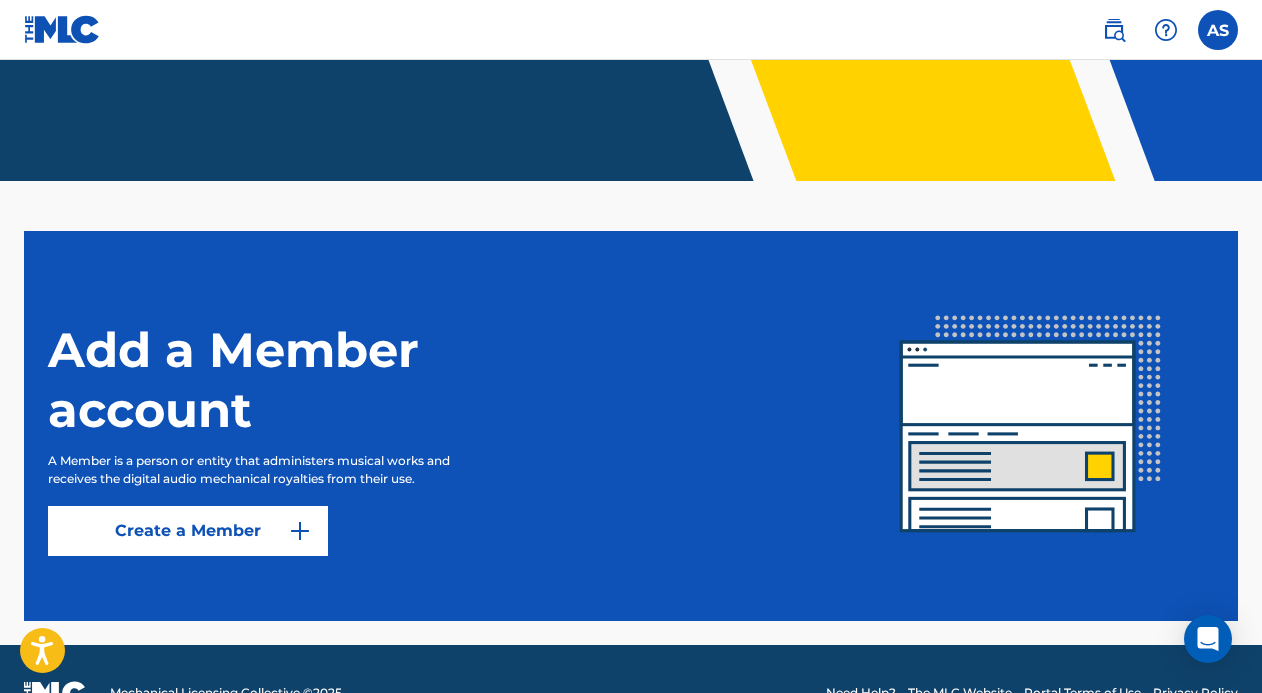 scroll, scrollTop: 453, scrollLeft: 0, axis: vertical 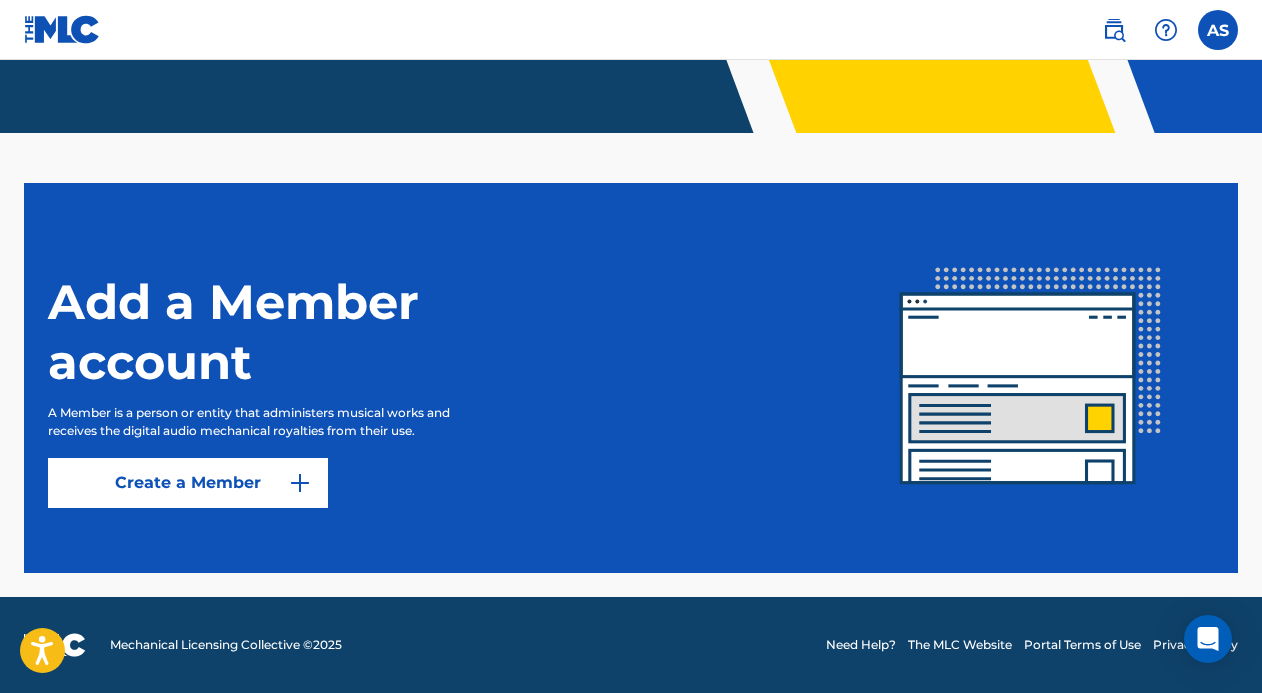 click on "Create a Member" at bounding box center (188, 483) 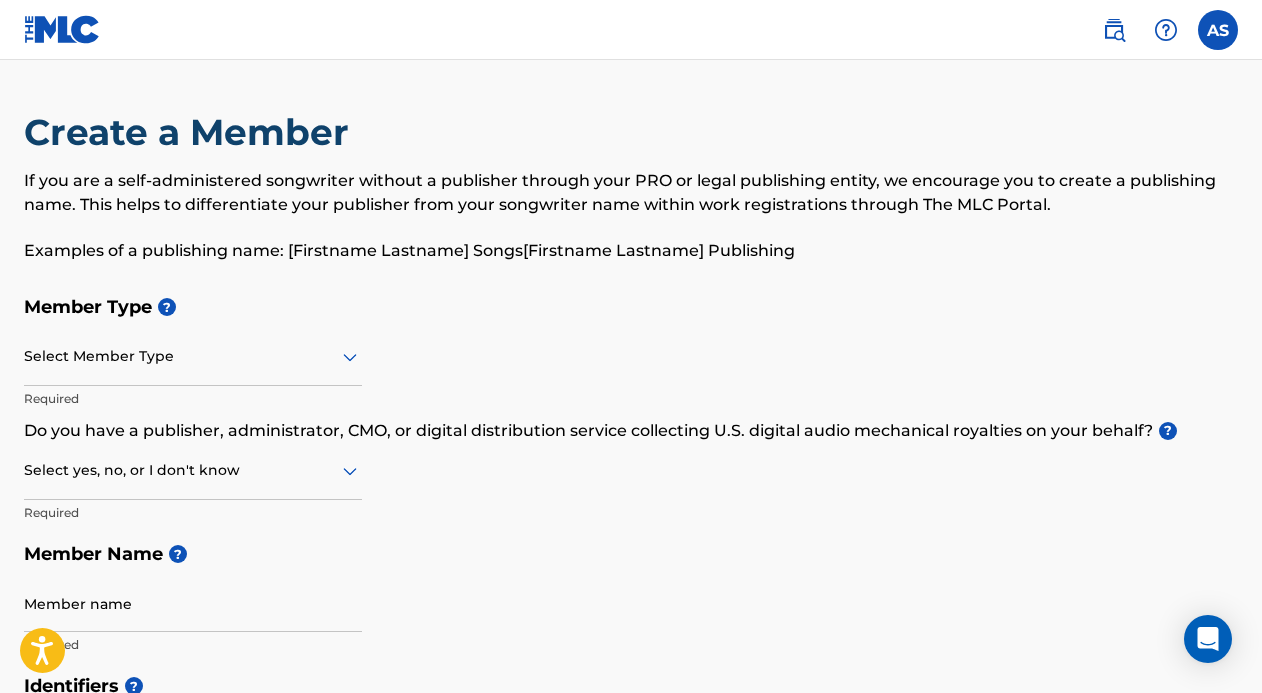 scroll, scrollTop: 0, scrollLeft: 0, axis: both 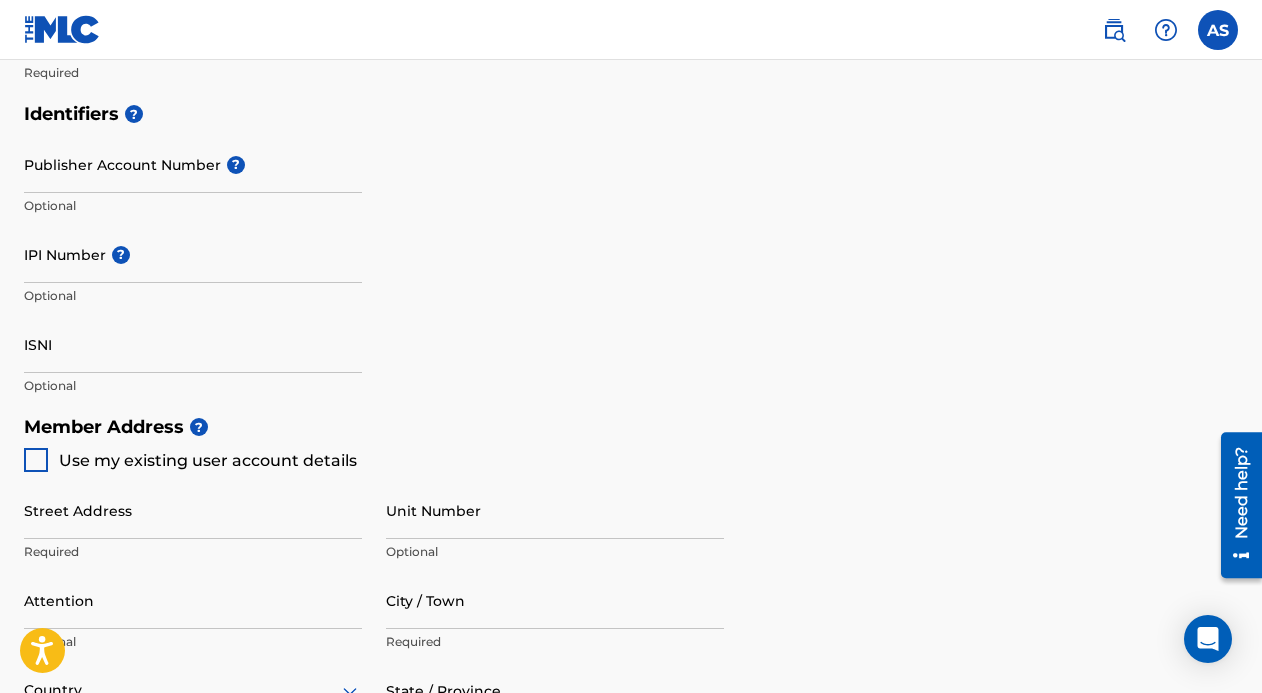 click at bounding box center [1218, 30] 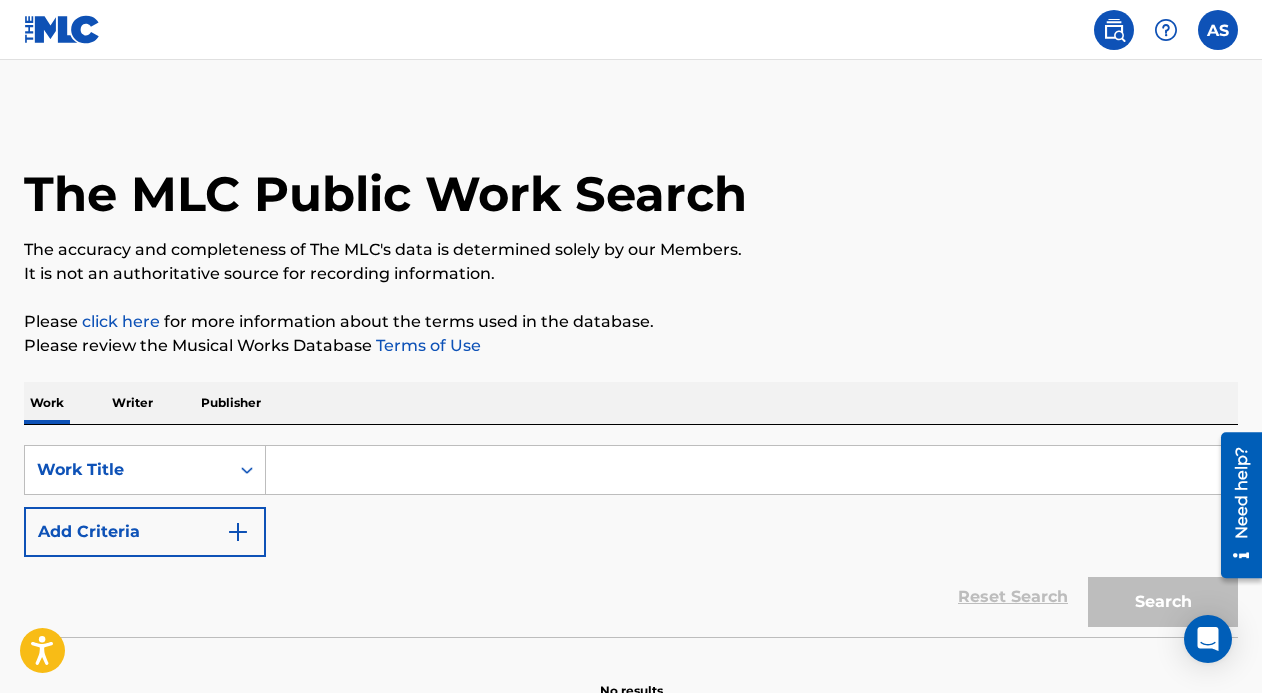 click at bounding box center (751, 470) 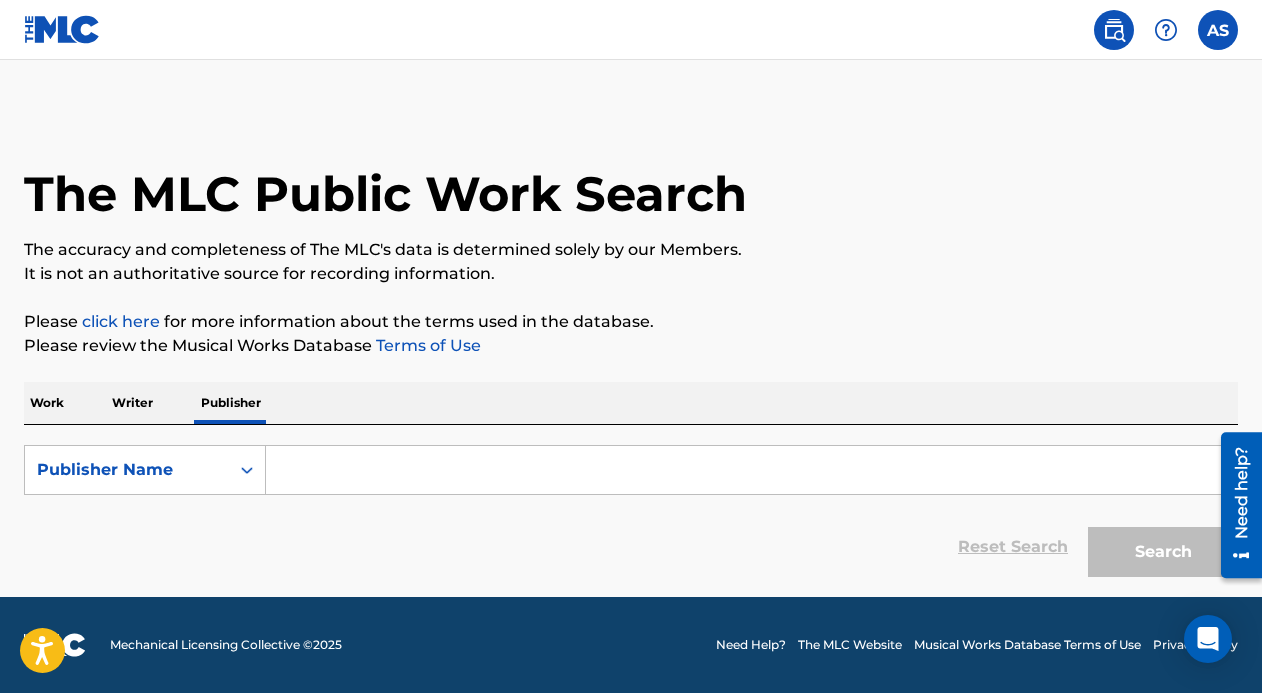 click at bounding box center (751, 470) 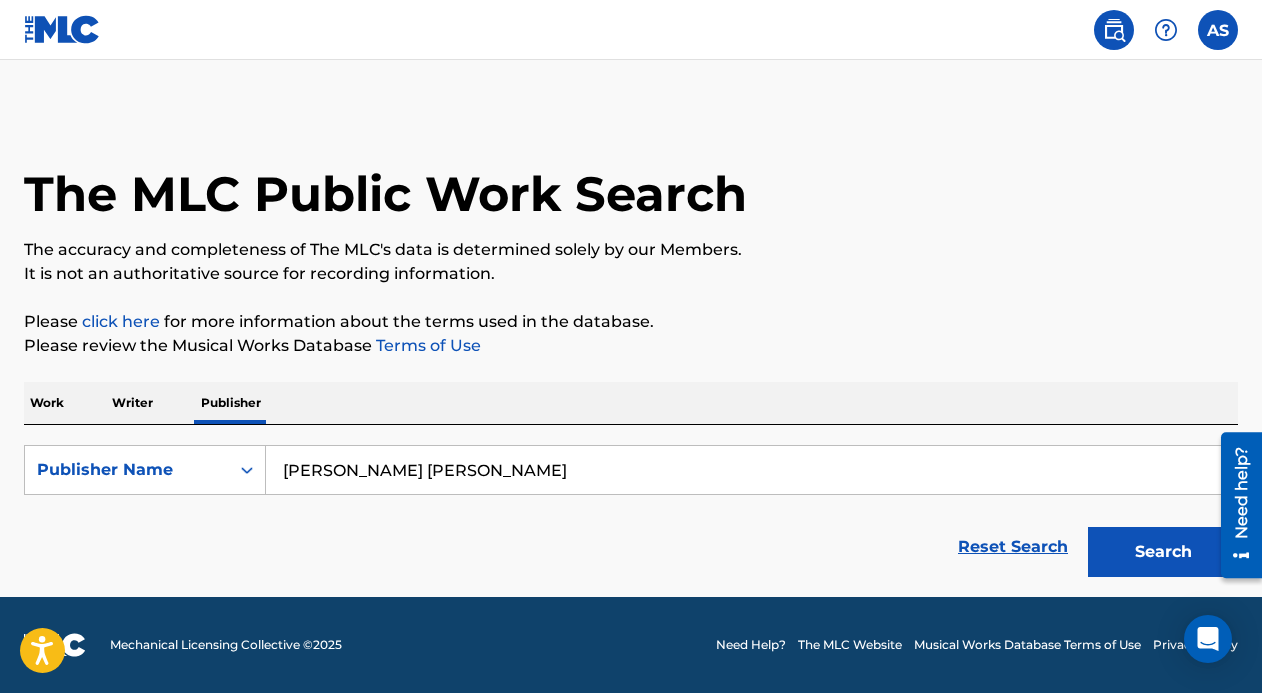 click on "Search" at bounding box center [1163, 552] 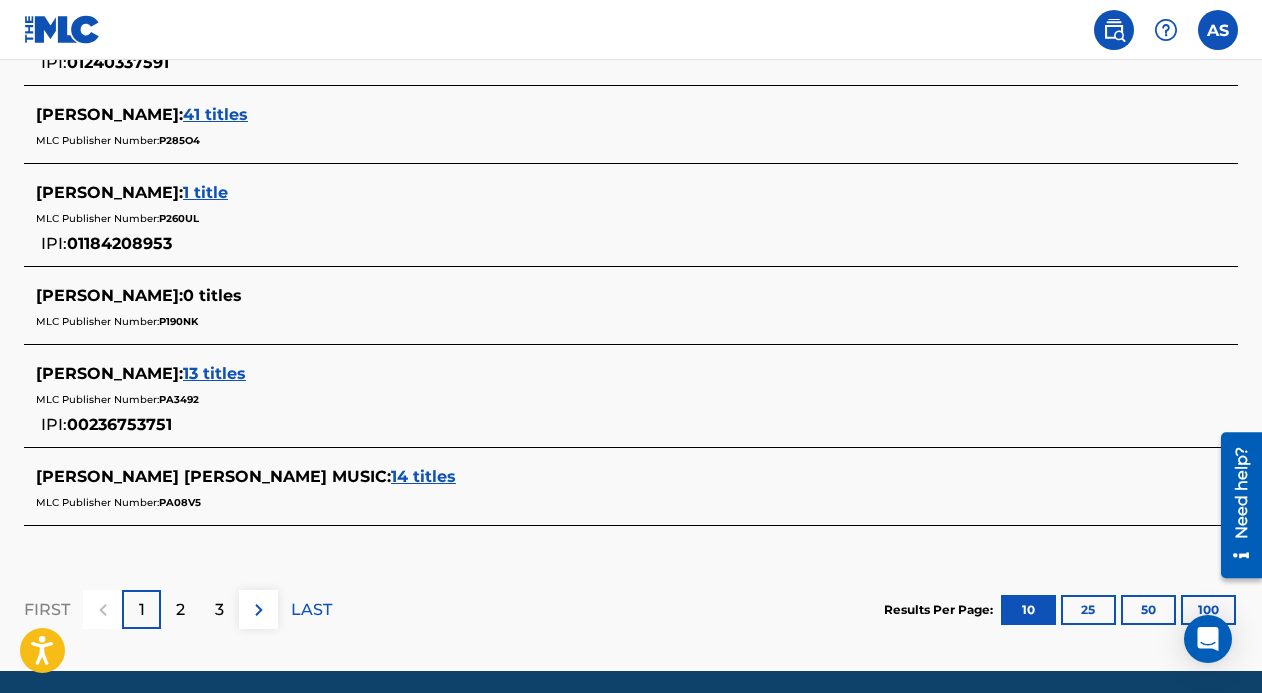 scroll, scrollTop: 1145, scrollLeft: 0, axis: vertical 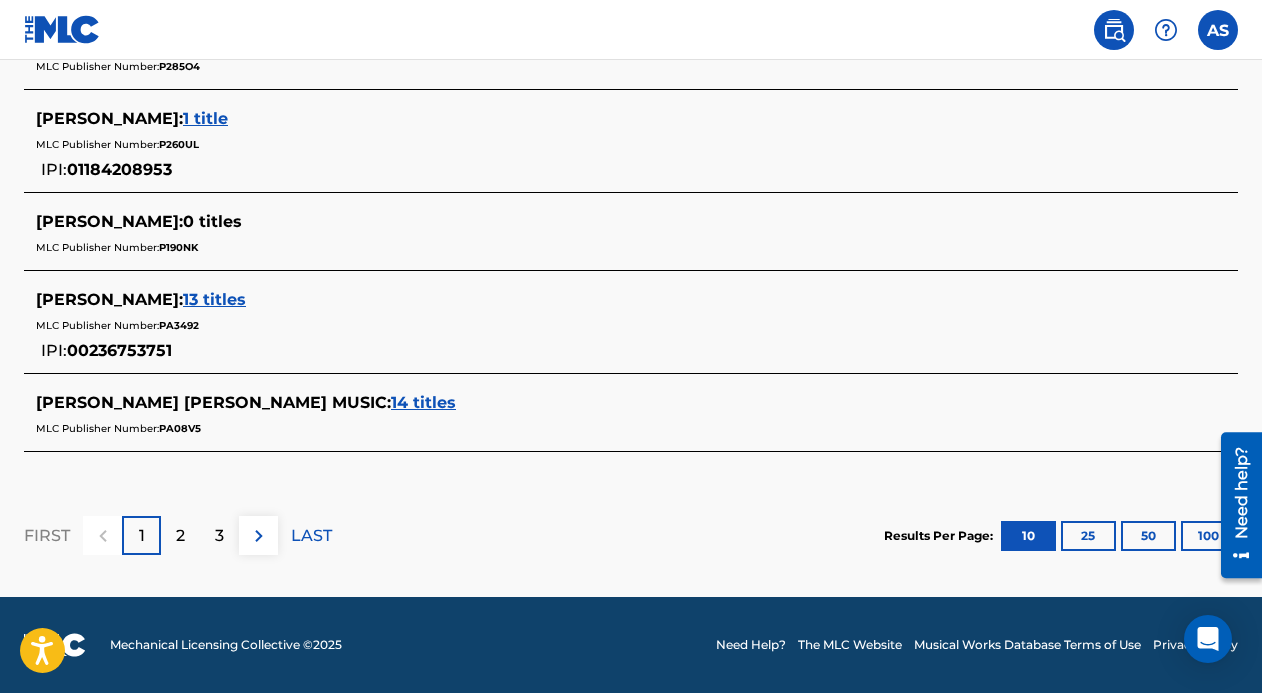 click on "2" at bounding box center (180, 536) 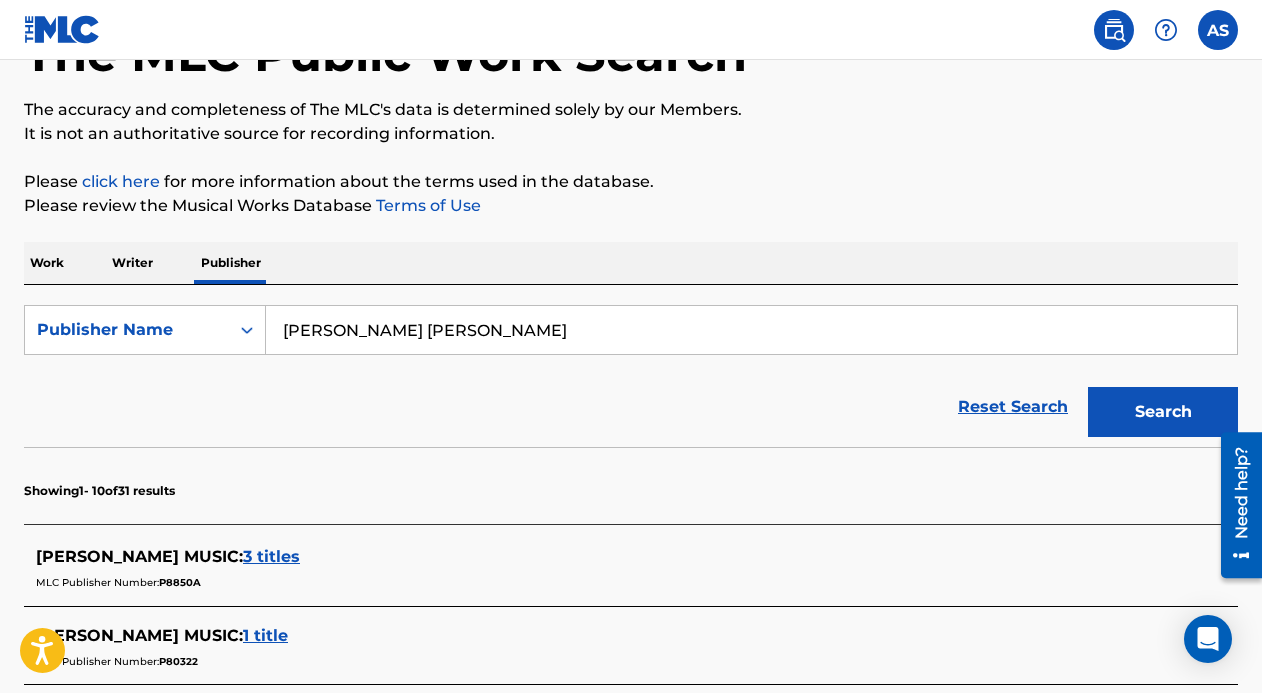 scroll, scrollTop: 105, scrollLeft: 0, axis: vertical 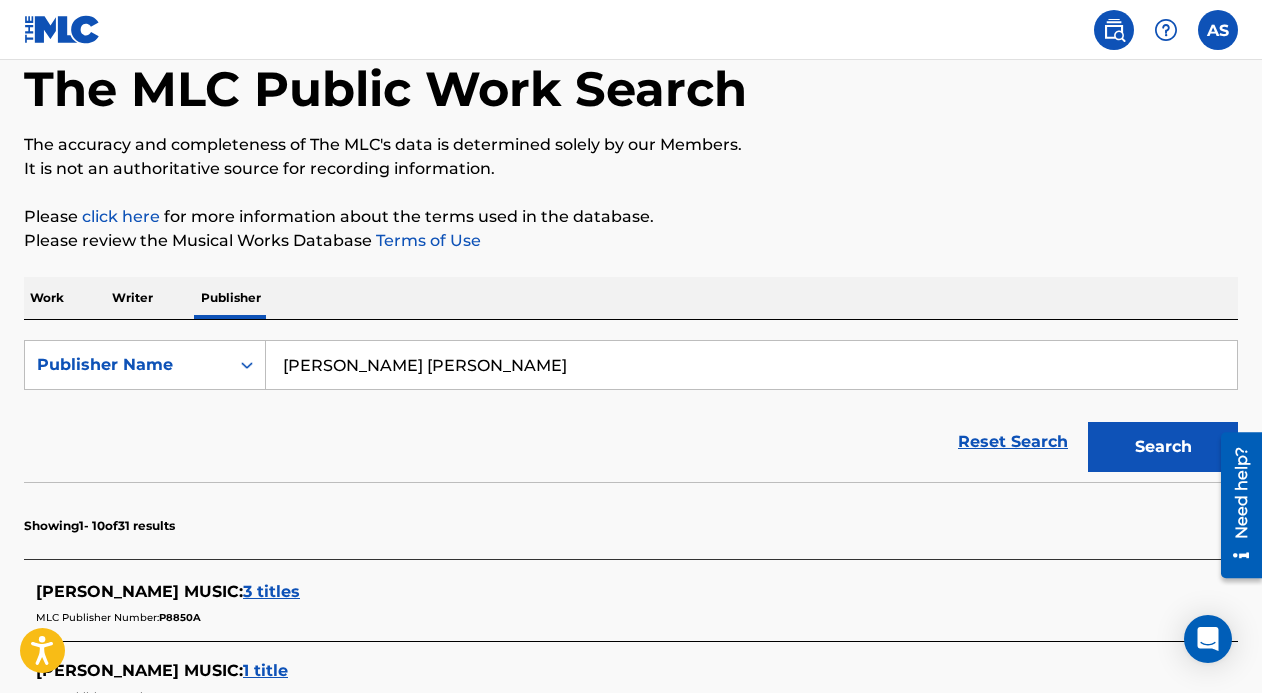 click on "dully sykes" at bounding box center (751, 365) 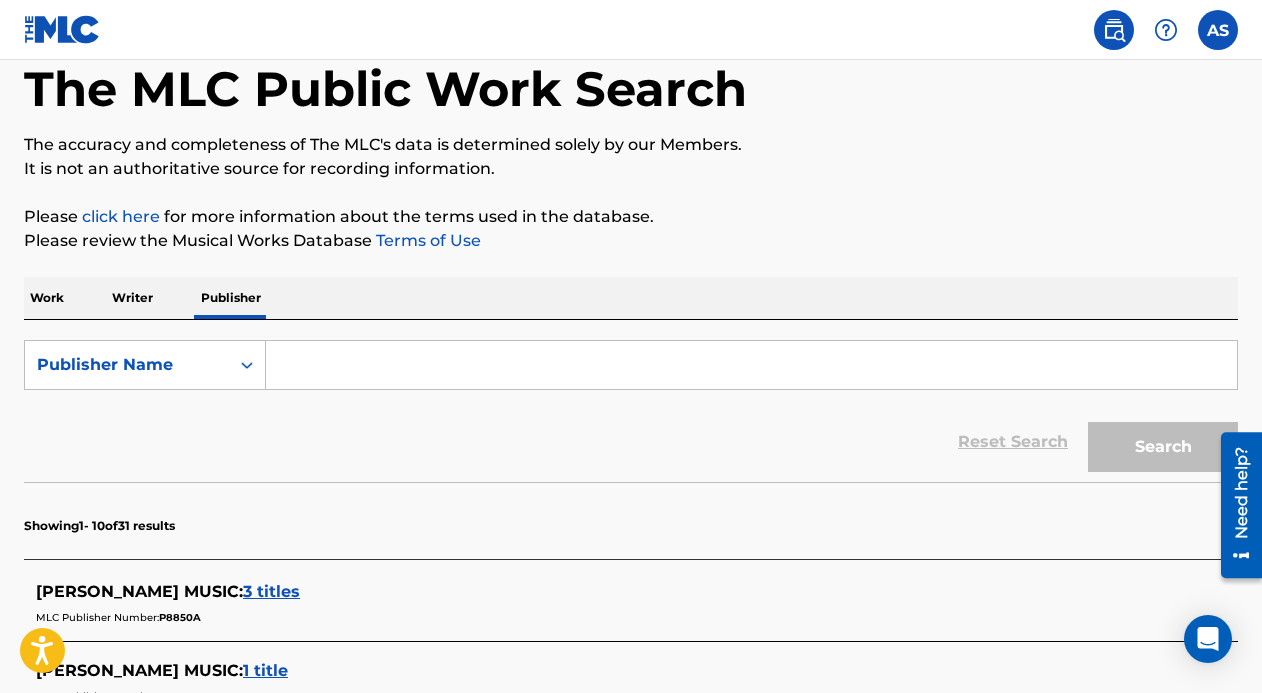 click at bounding box center (751, 365) 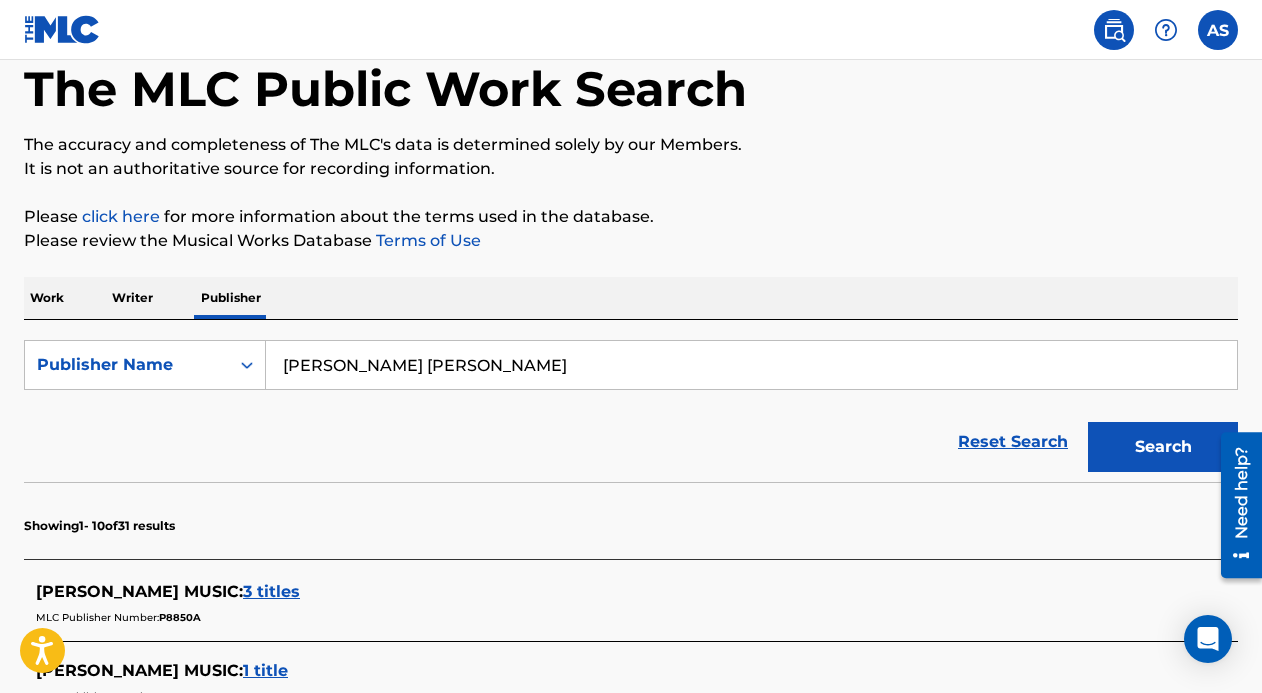 click on "Search" at bounding box center [1163, 447] 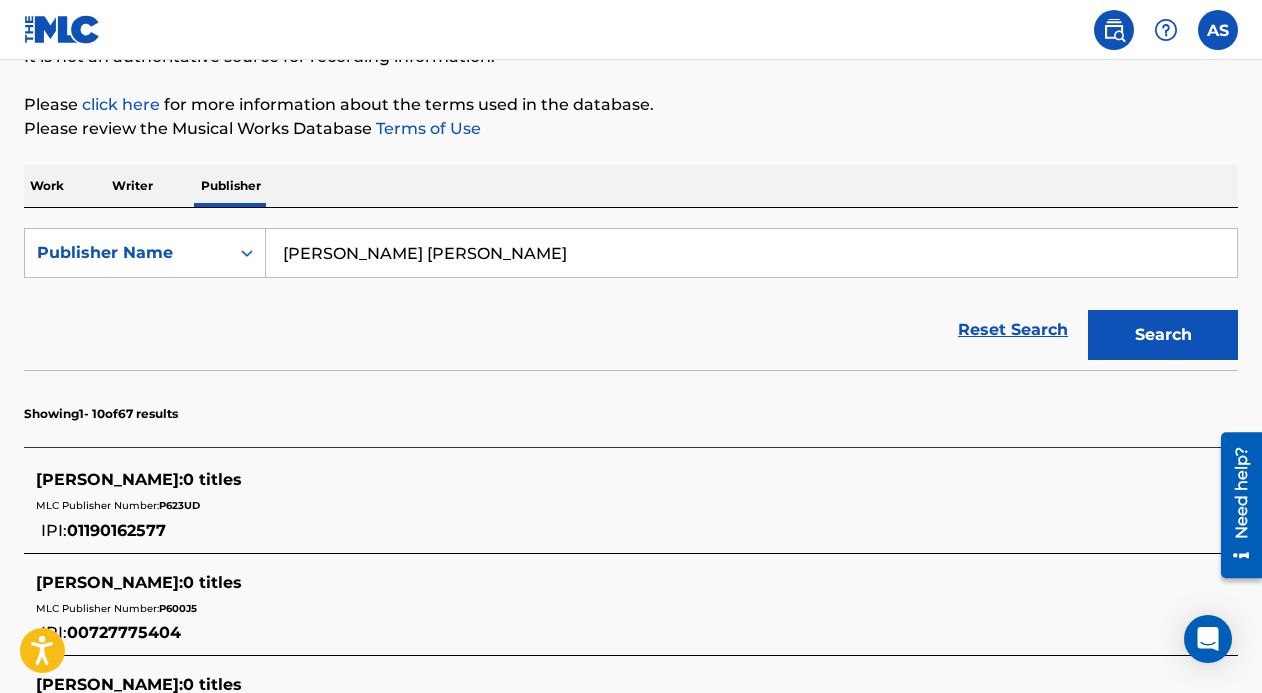 scroll, scrollTop: 213, scrollLeft: 0, axis: vertical 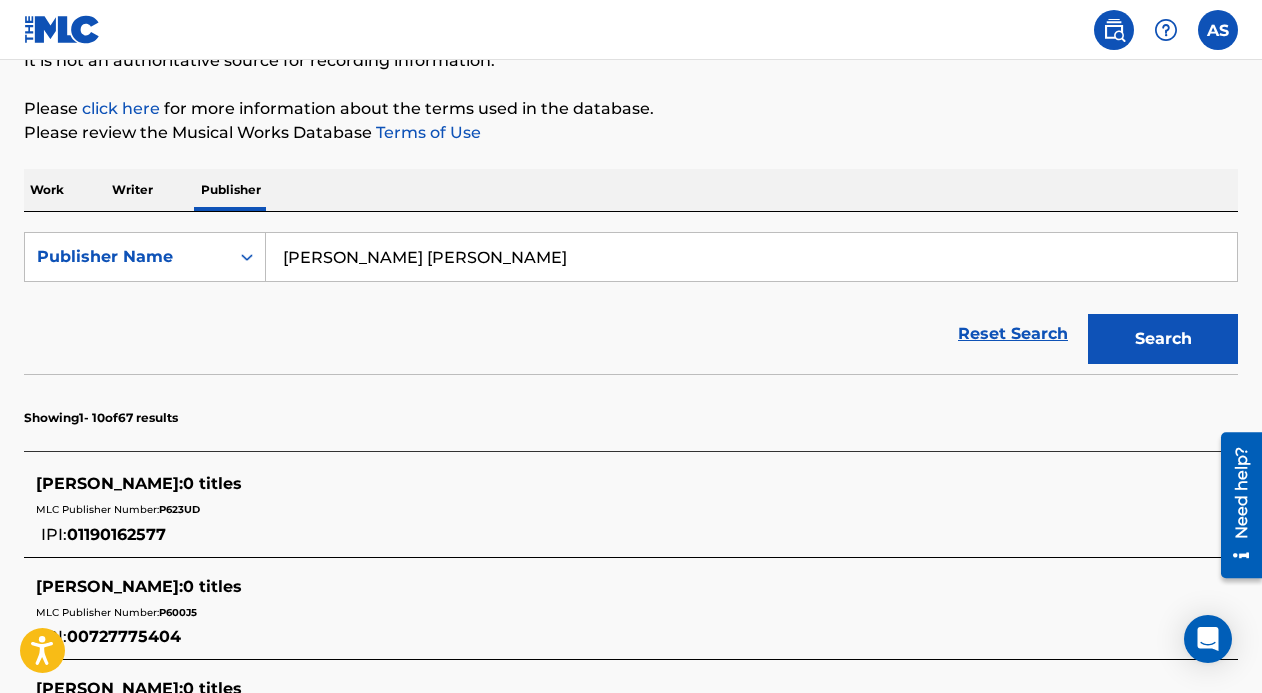 click on "abdul ebby sykes" at bounding box center (751, 257) 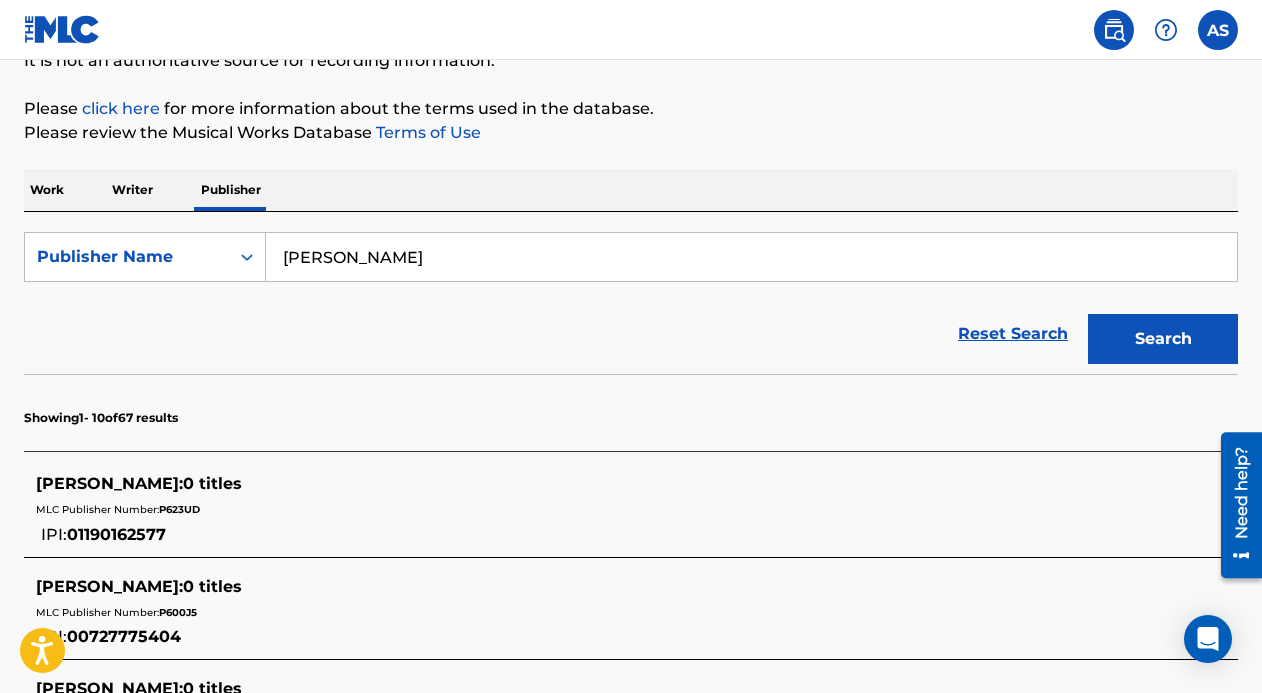 click on "Search" at bounding box center (1163, 339) 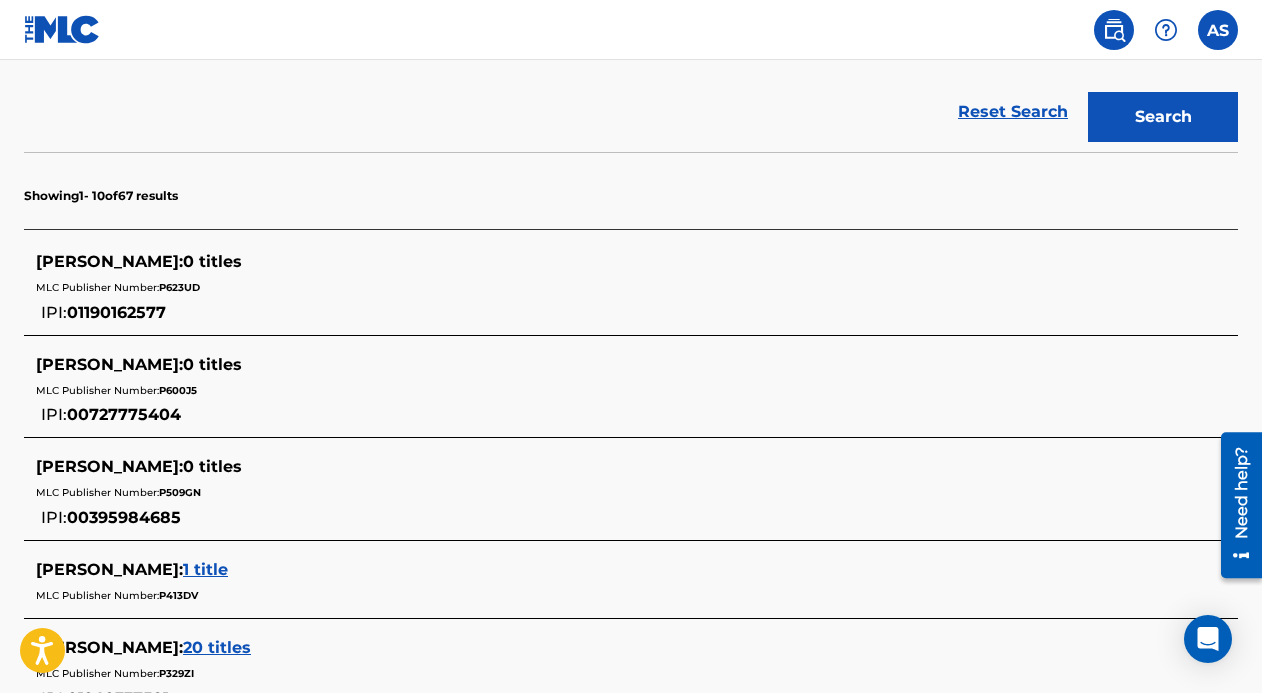 scroll, scrollTop: 366, scrollLeft: 0, axis: vertical 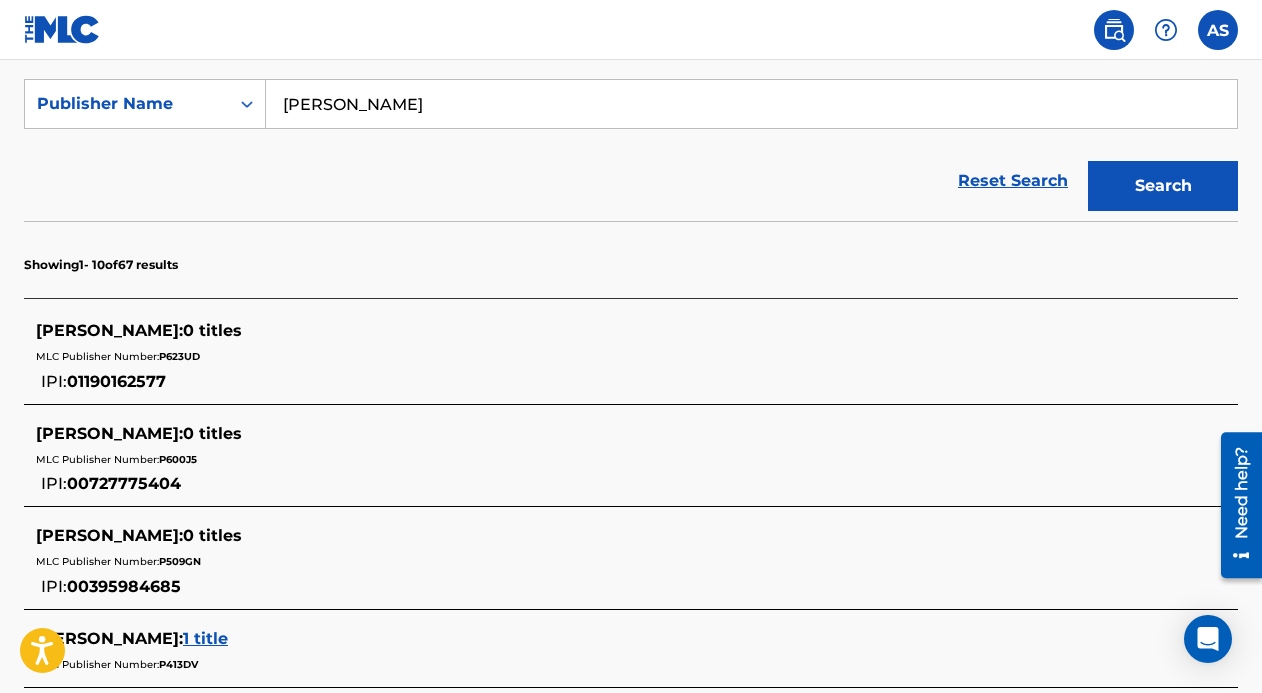 click on "abdul sykes" at bounding box center [751, 104] 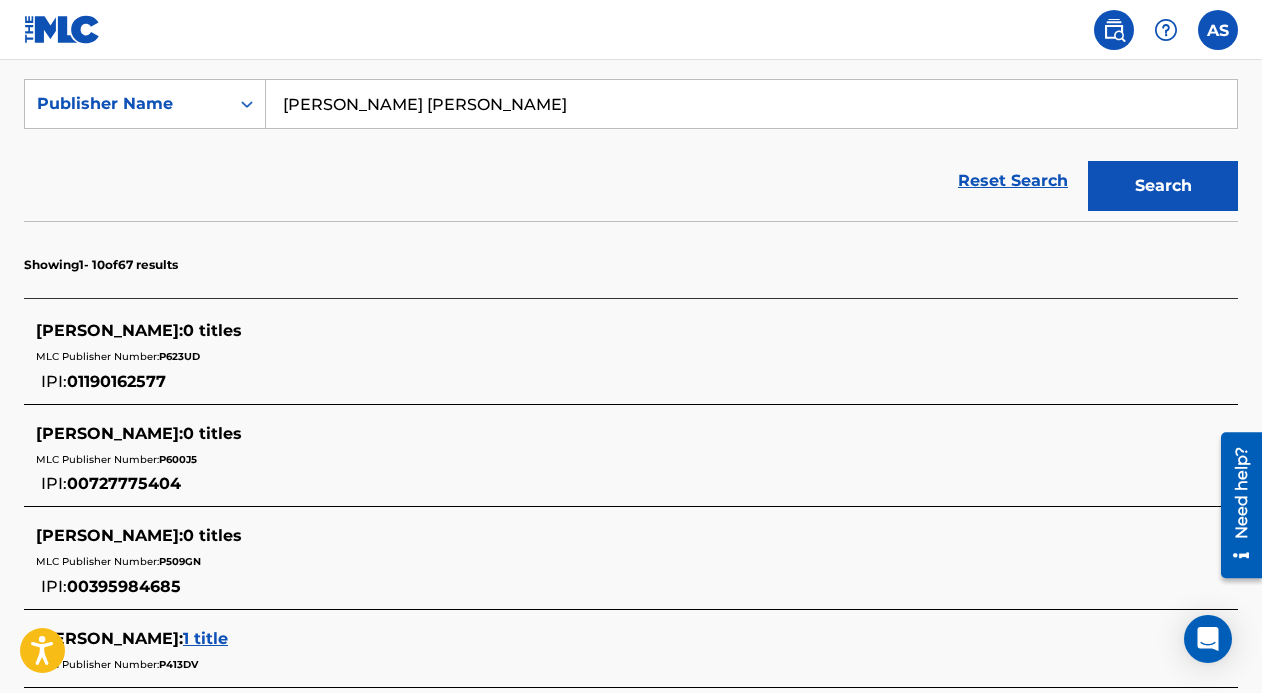 type on "dully sykes" 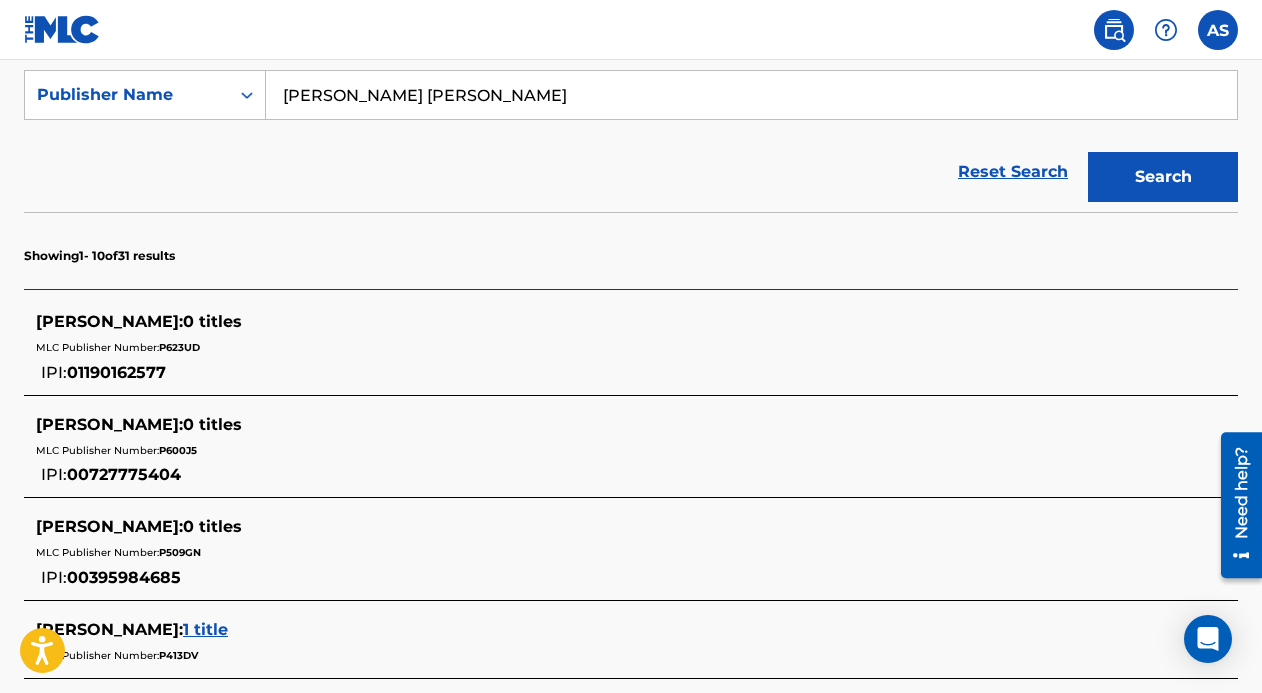 scroll, scrollTop: 238, scrollLeft: 0, axis: vertical 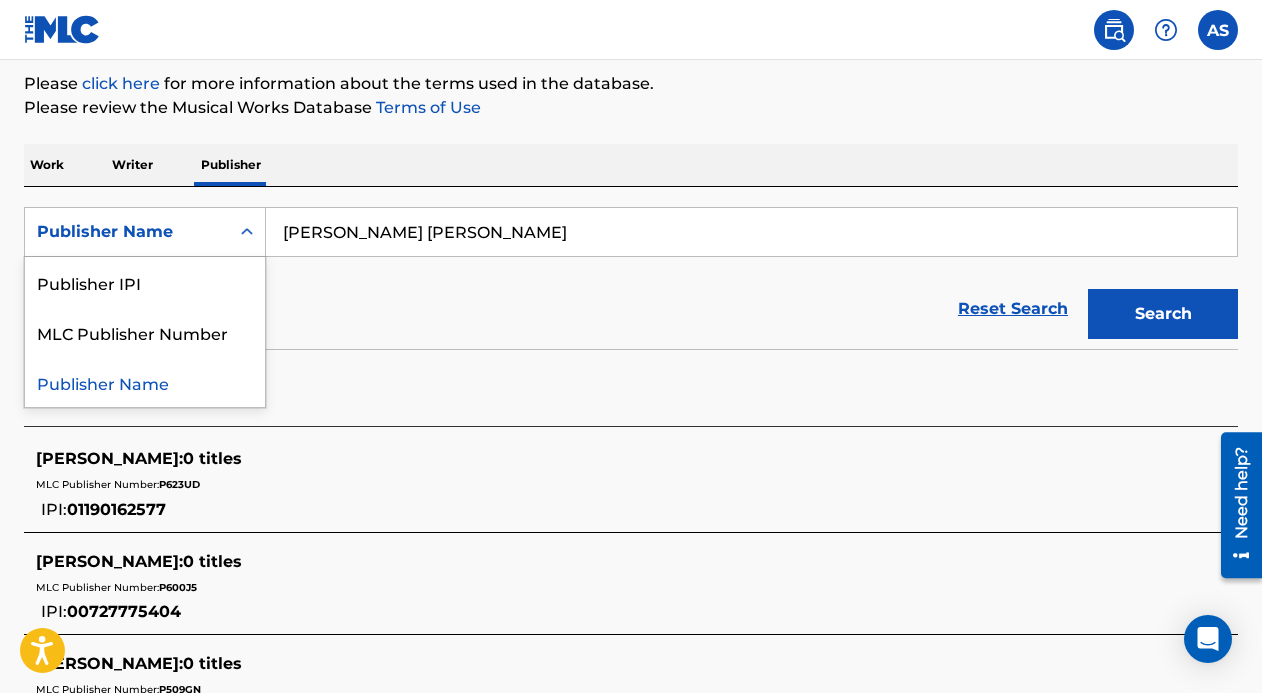 click 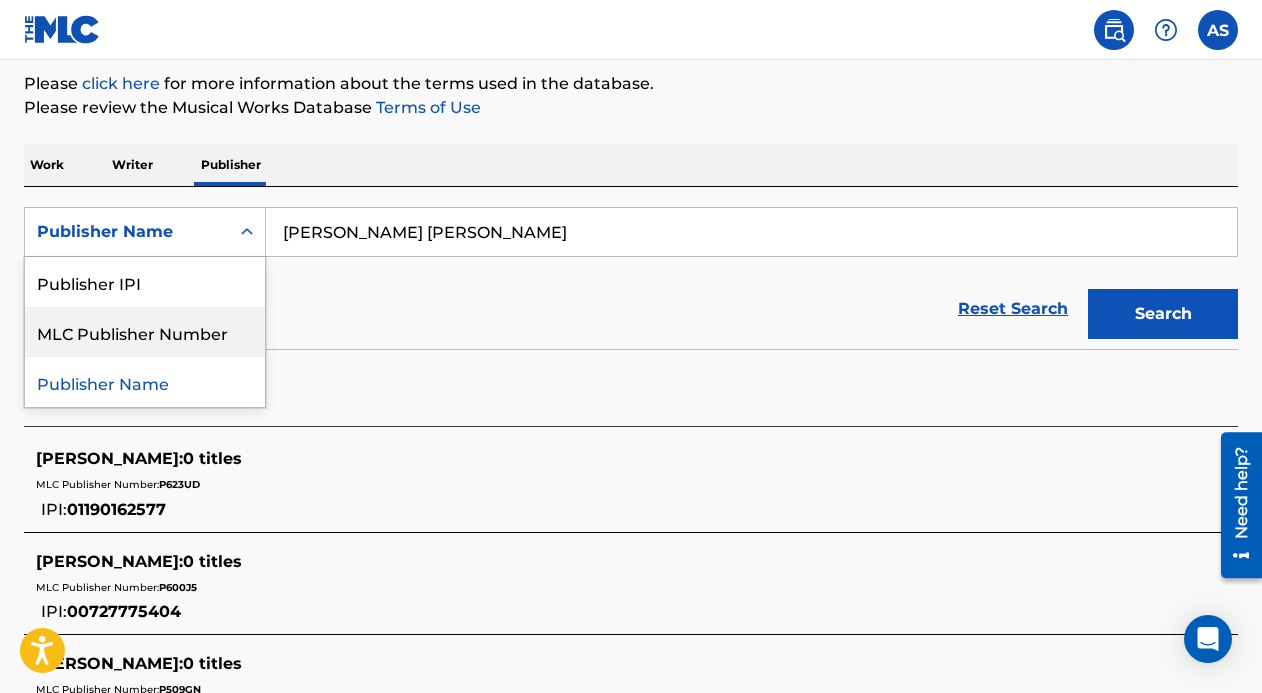 click on "MLC Publisher Number" at bounding box center [145, 332] 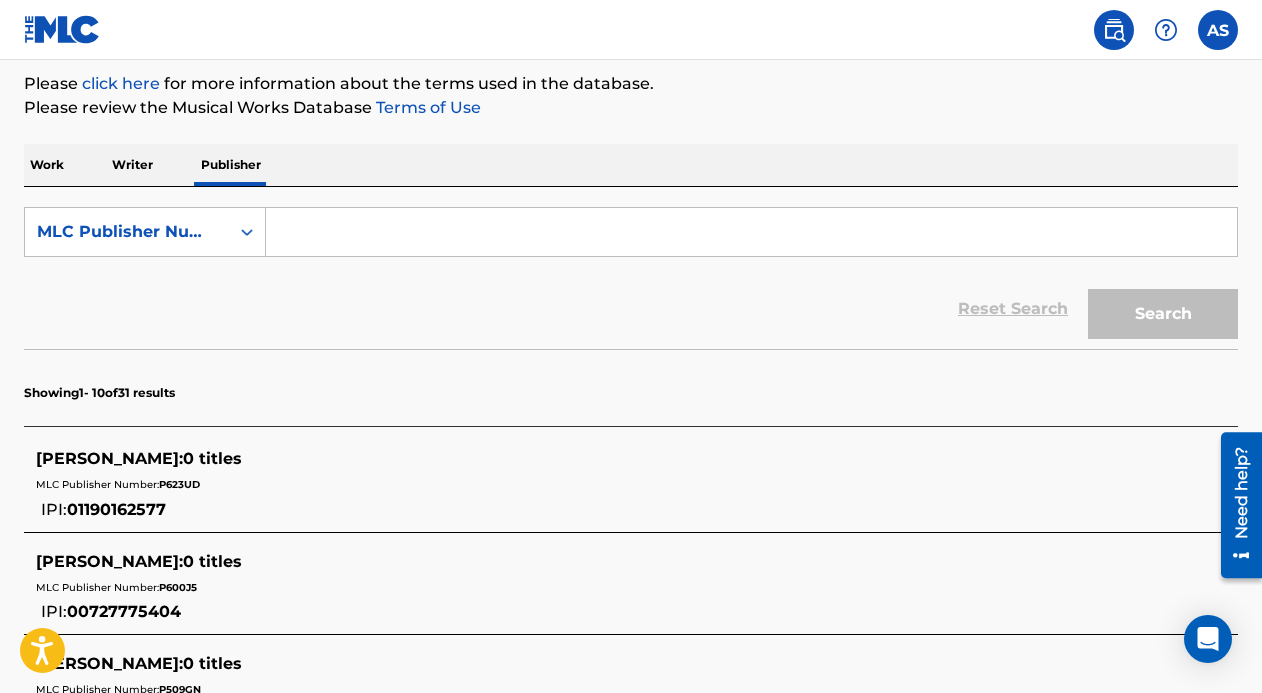 click at bounding box center [751, 232] 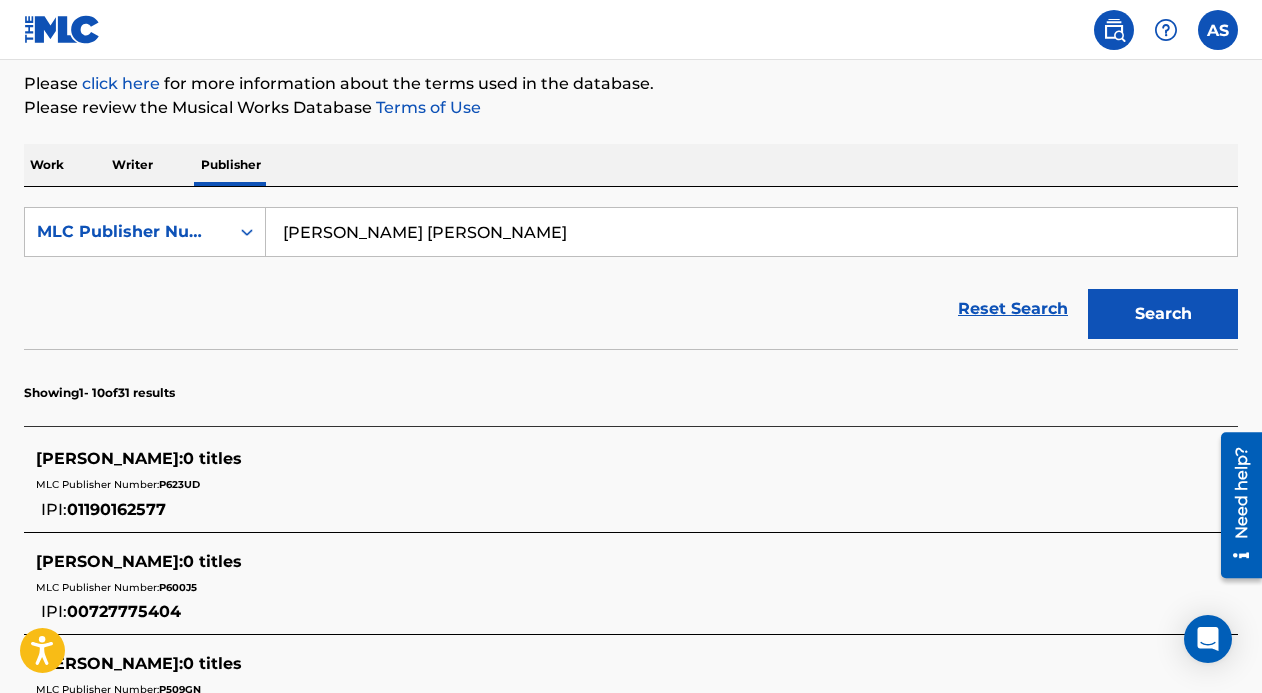 click on "Search" at bounding box center [1158, 309] 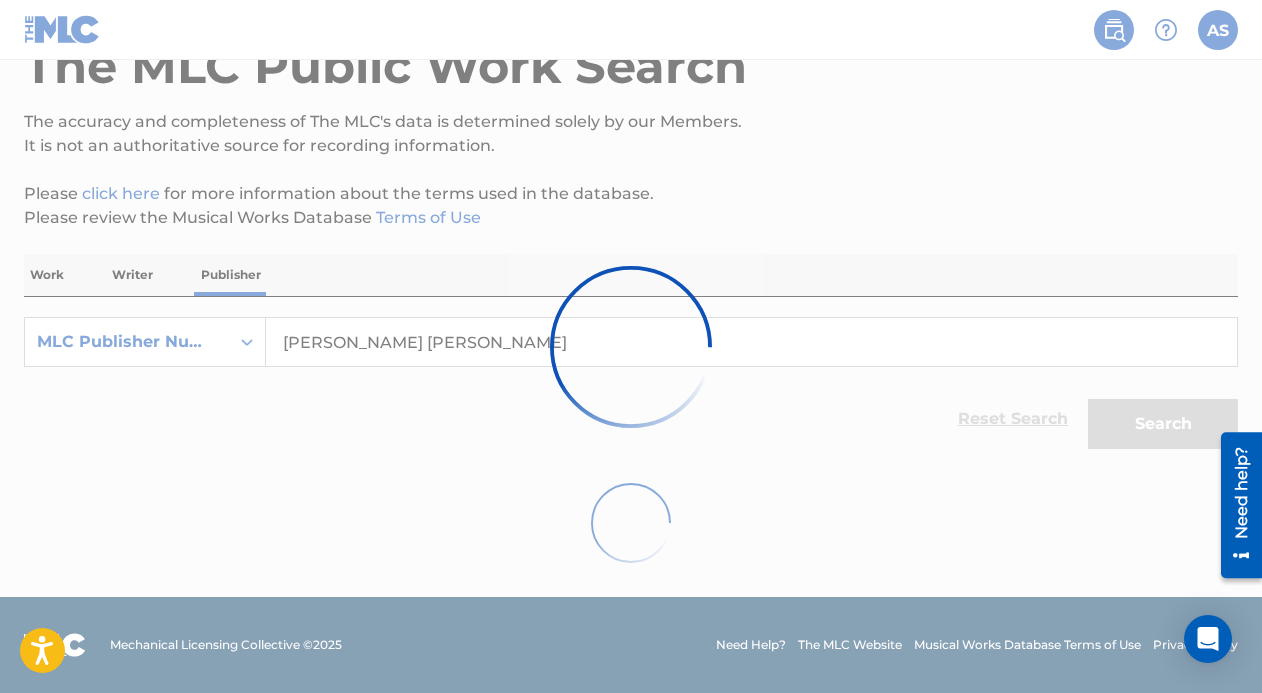 scroll, scrollTop: 0, scrollLeft: 0, axis: both 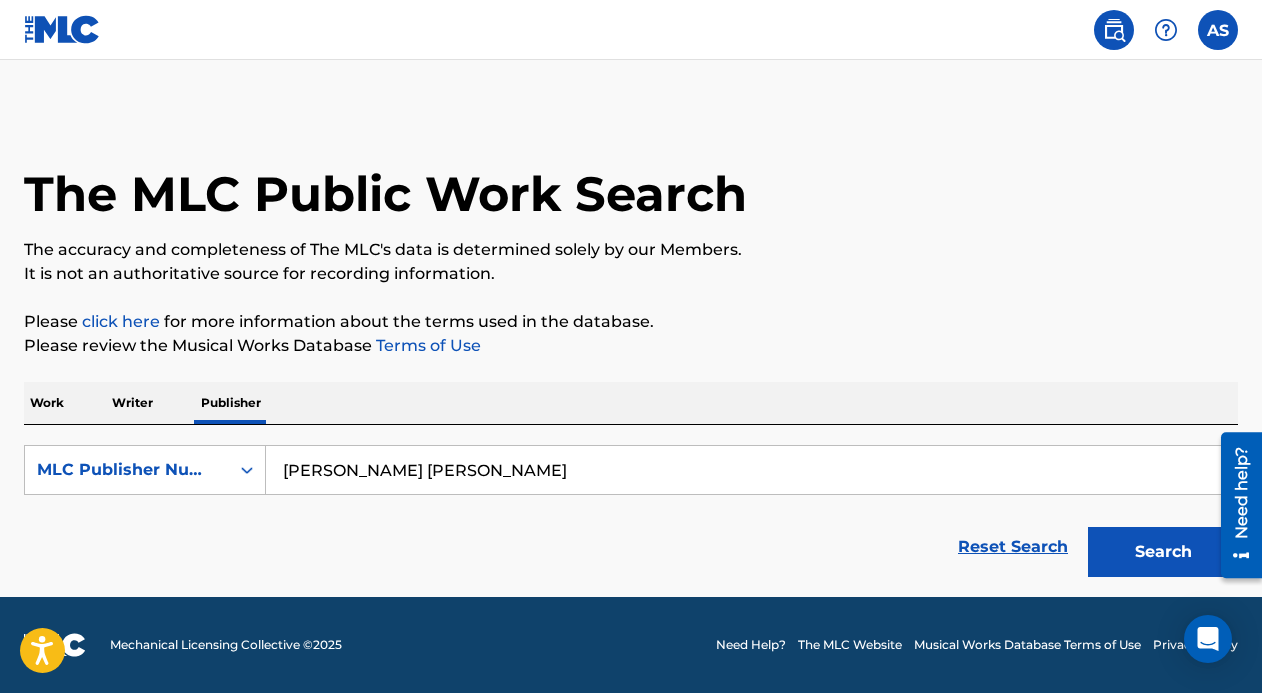 click on "abdul ebby sykes" at bounding box center (751, 470) 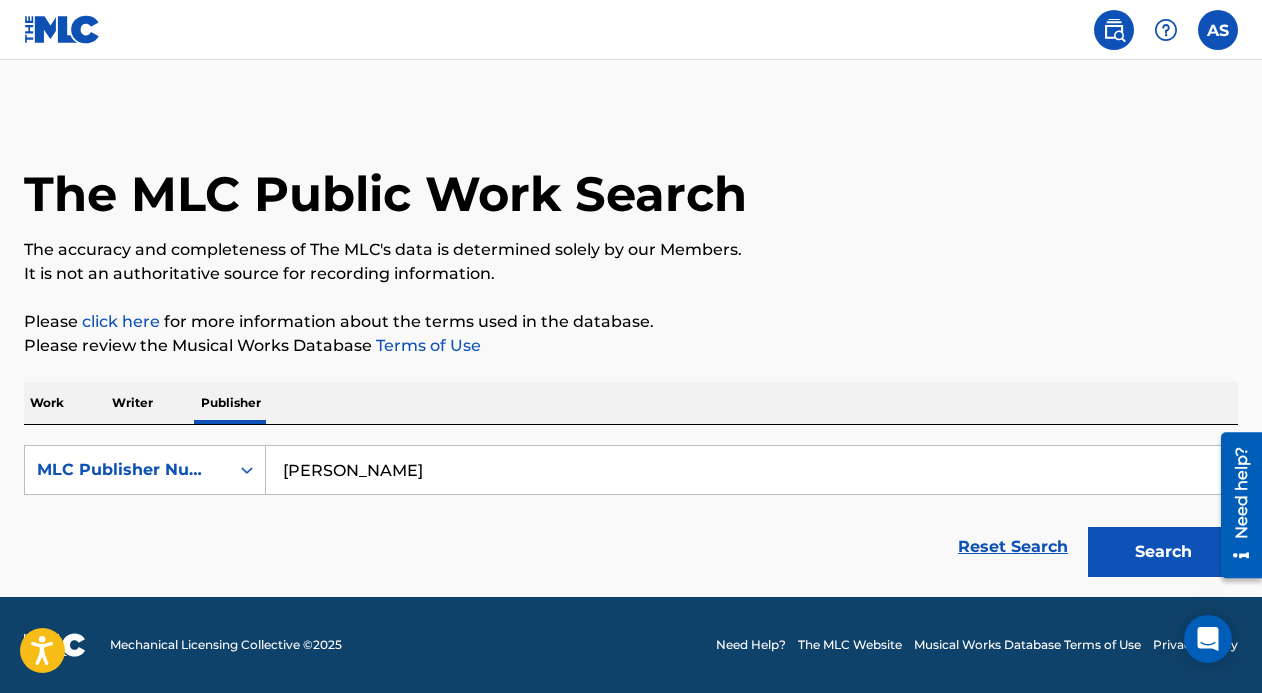 click on "Search" at bounding box center [1163, 552] 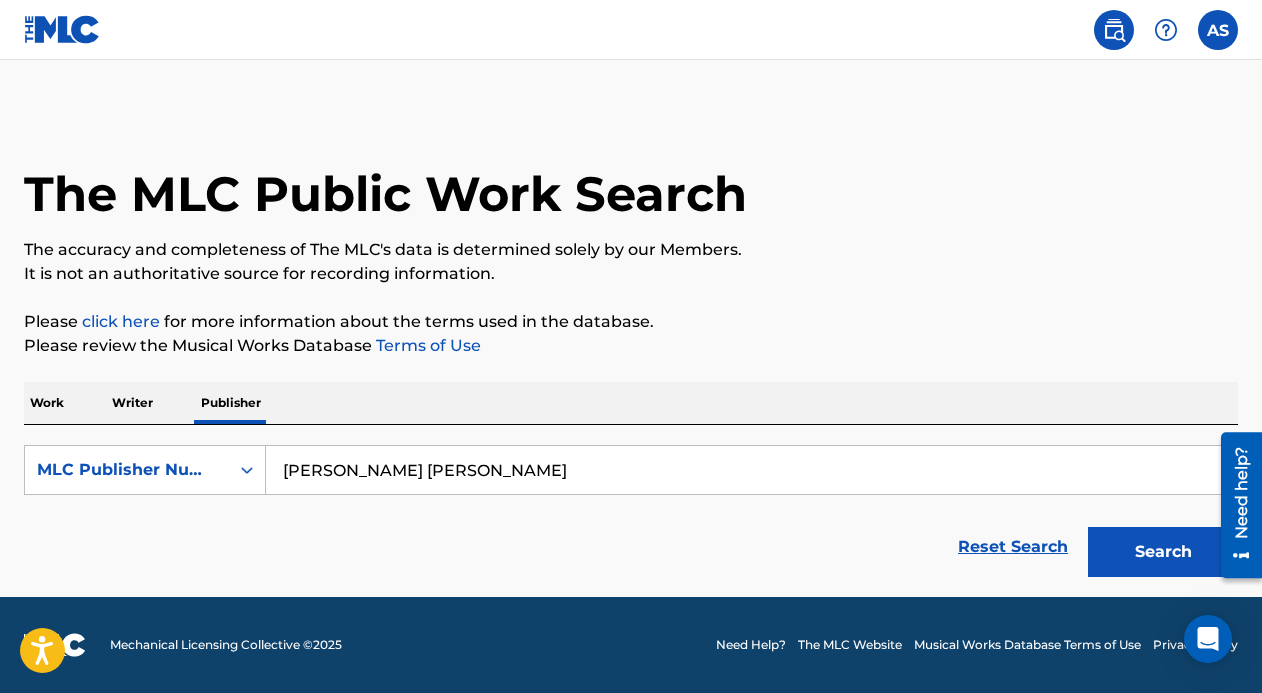 type on "dully sykes" 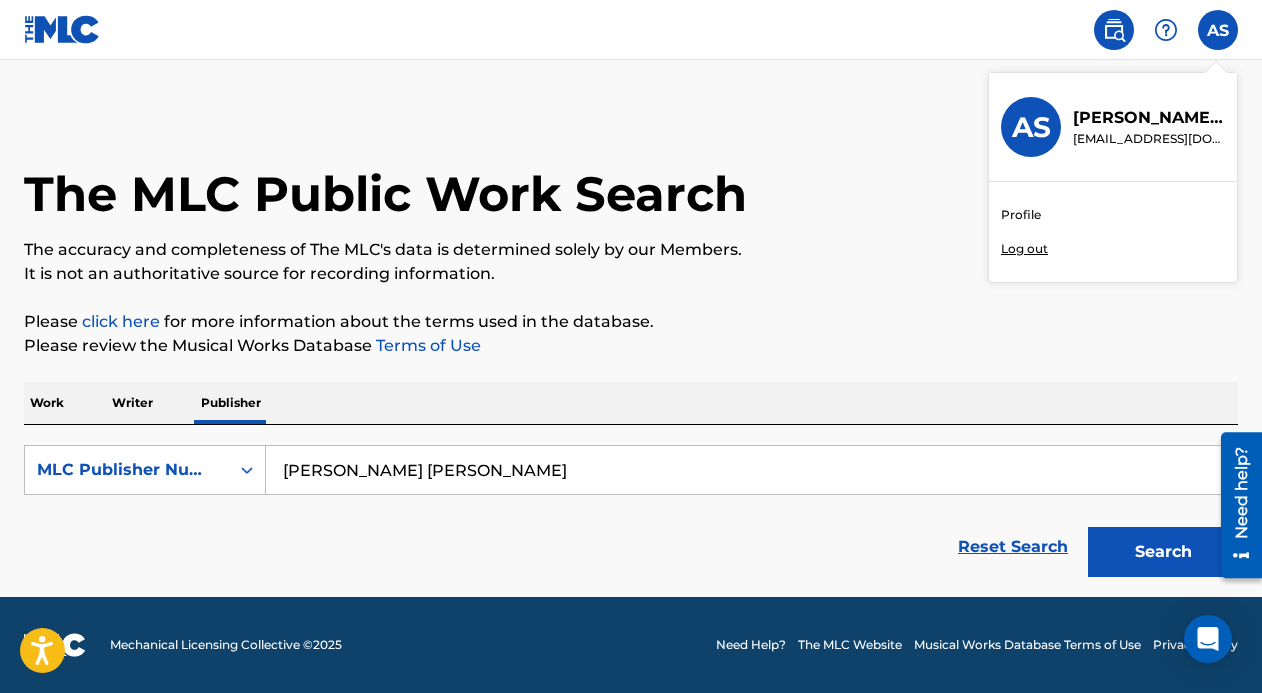click on "The MLC Public Work Search The accuracy and completeness of The MLC's data is determined solely by our Members. It is not an authoritative source for recording information. Please   click here   for more information about the terms used in the database. Please review the Musical Works Database   Terms of Use Work Writer Publisher SearchWithCriteria6d7d3b4e-7ce6-431f-9b4a-934b69c7872a MLC Publisher Number dully sykes Reset Search Search" at bounding box center (631, 348) 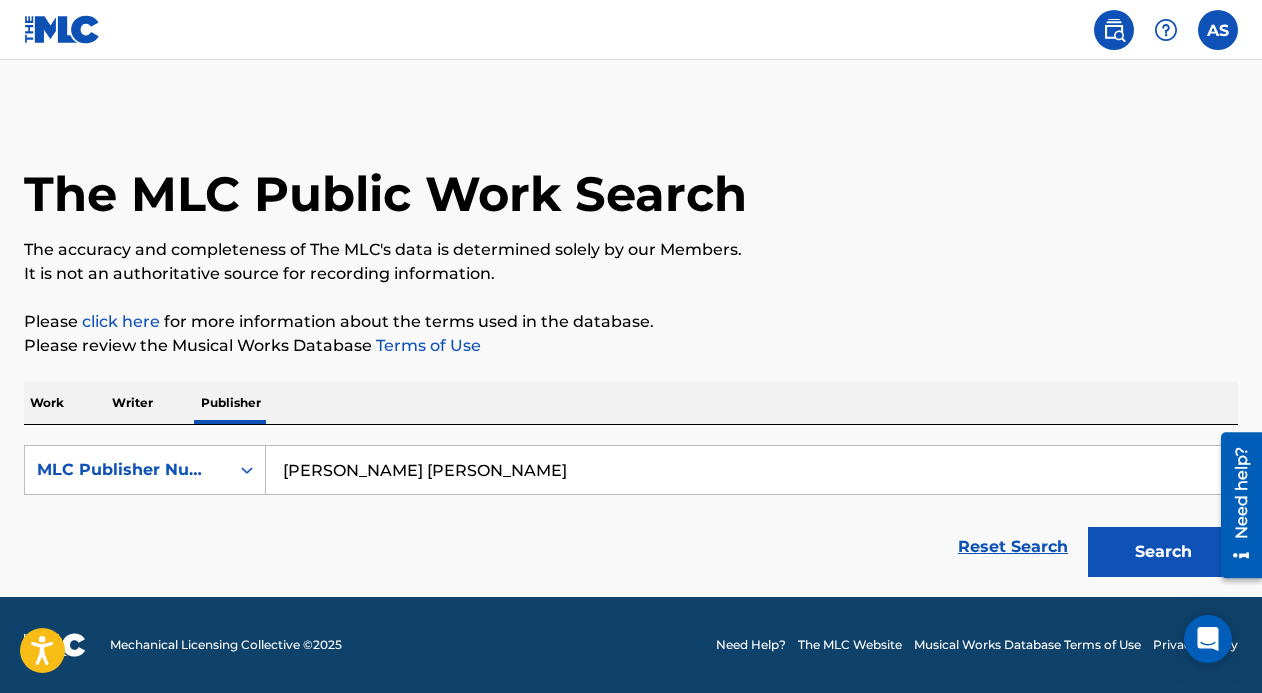 click on "Work" at bounding box center [47, 403] 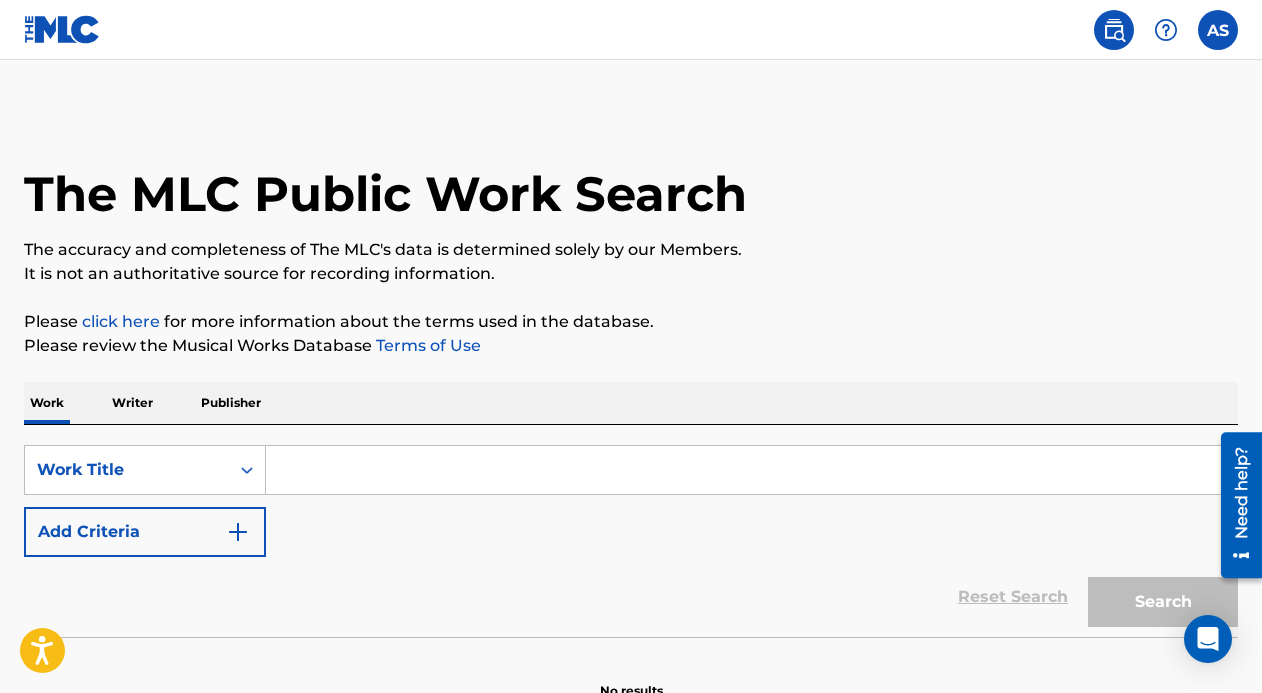 click on "Writer" at bounding box center [132, 403] 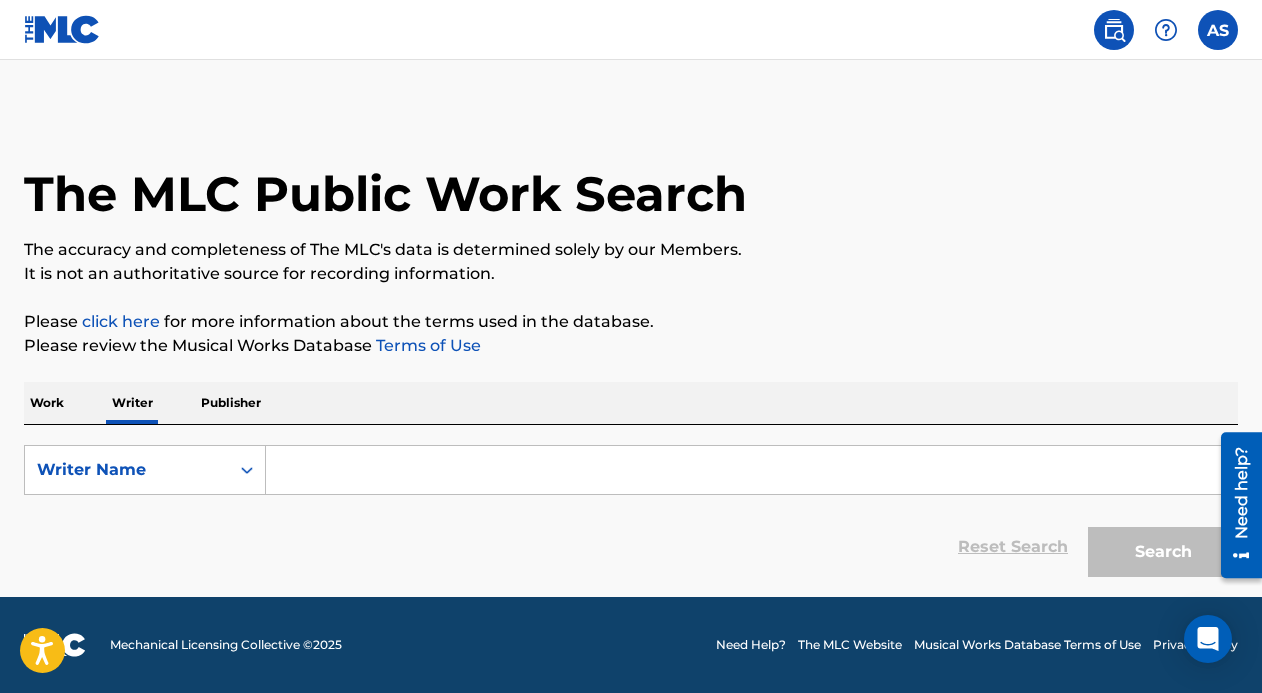 click at bounding box center (751, 470) 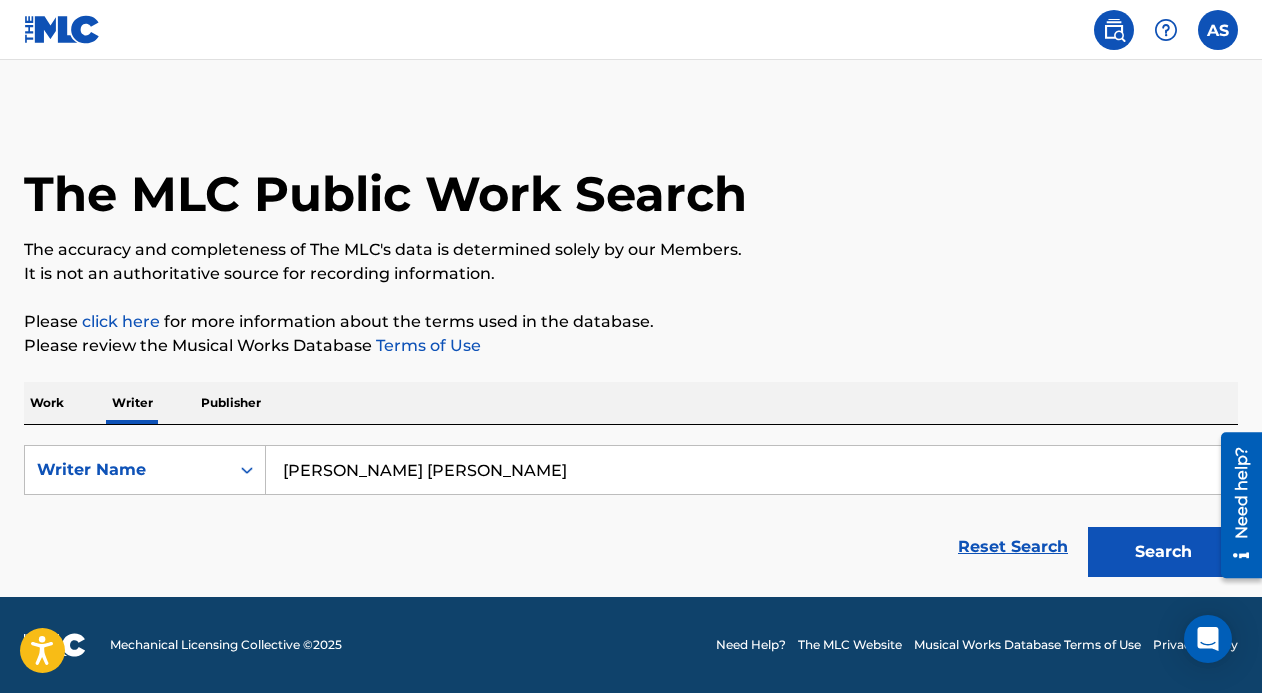 click on "Search" at bounding box center [1163, 552] 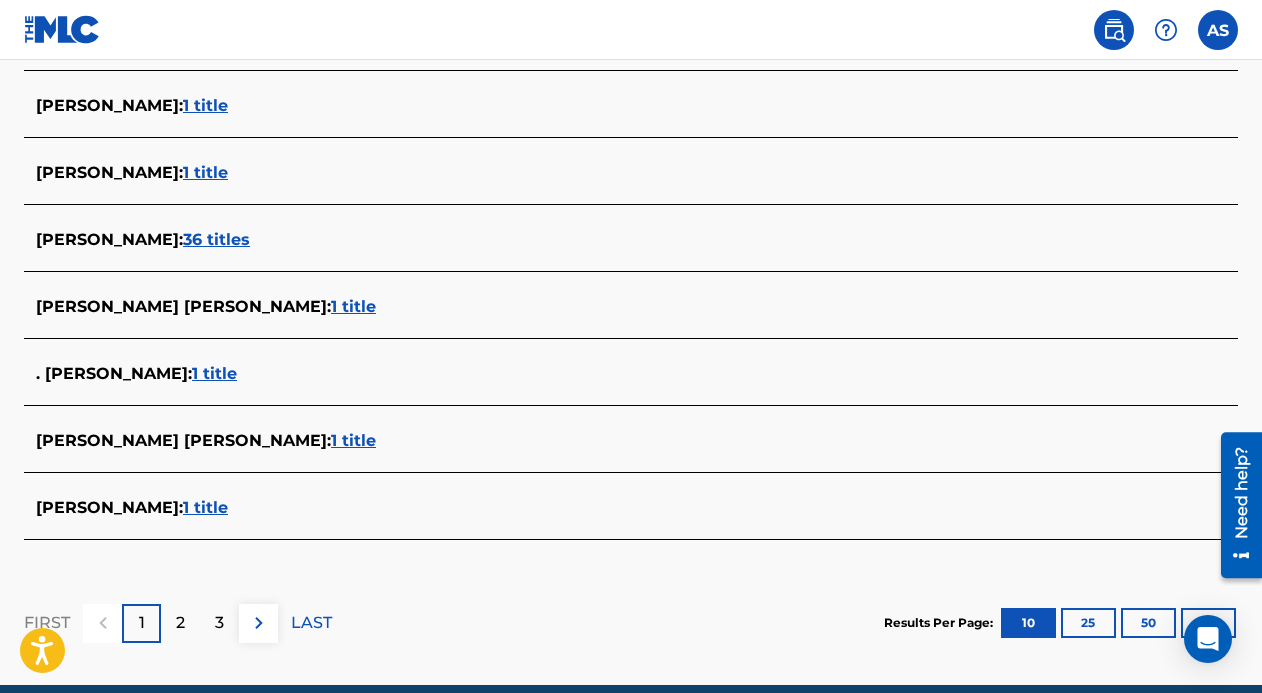scroll, scrollTop: 860, scrollLeft: 0, axis: vertical 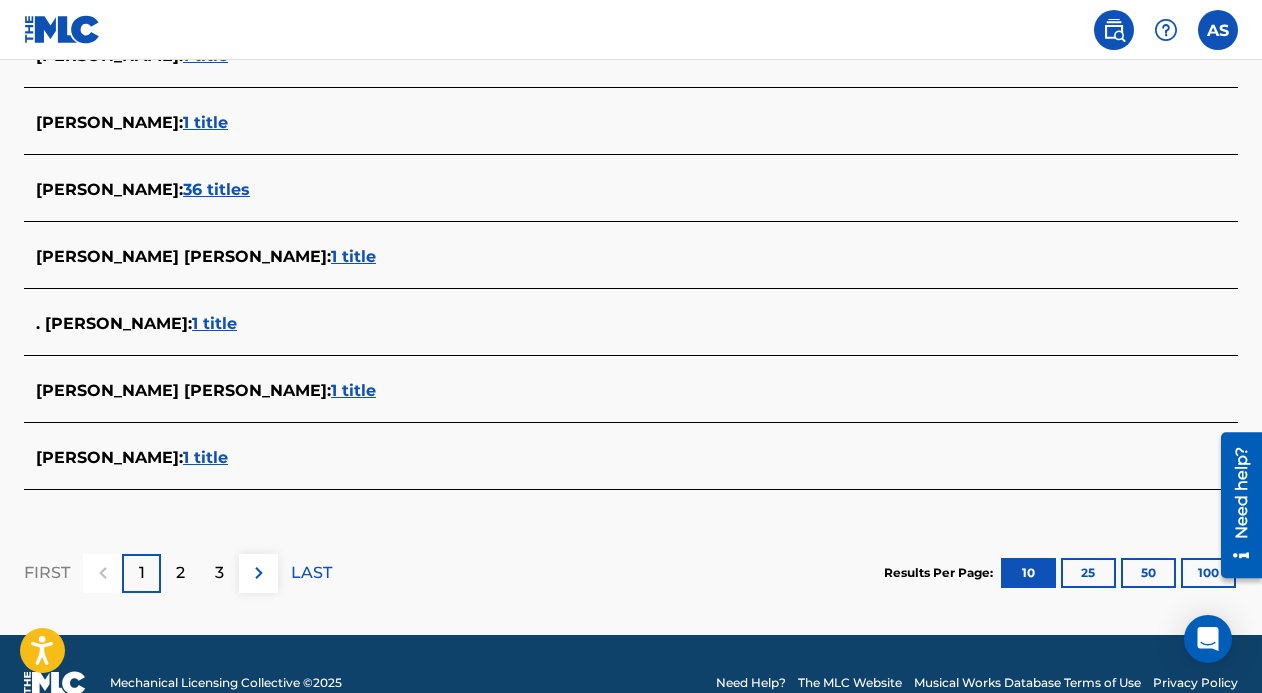 click on "DULLY SYKES :" at bounding box center [183, 256] 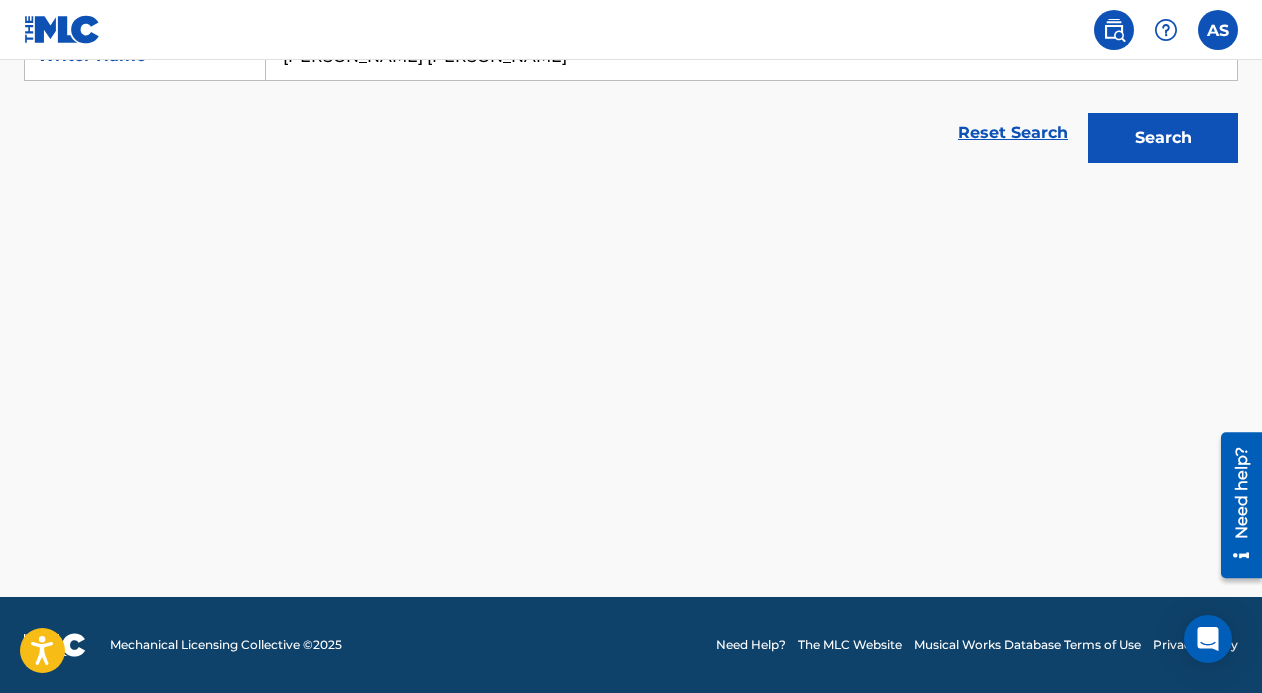 scroll, scrollTop: 414, scrollLeft: 0, axis: vertical 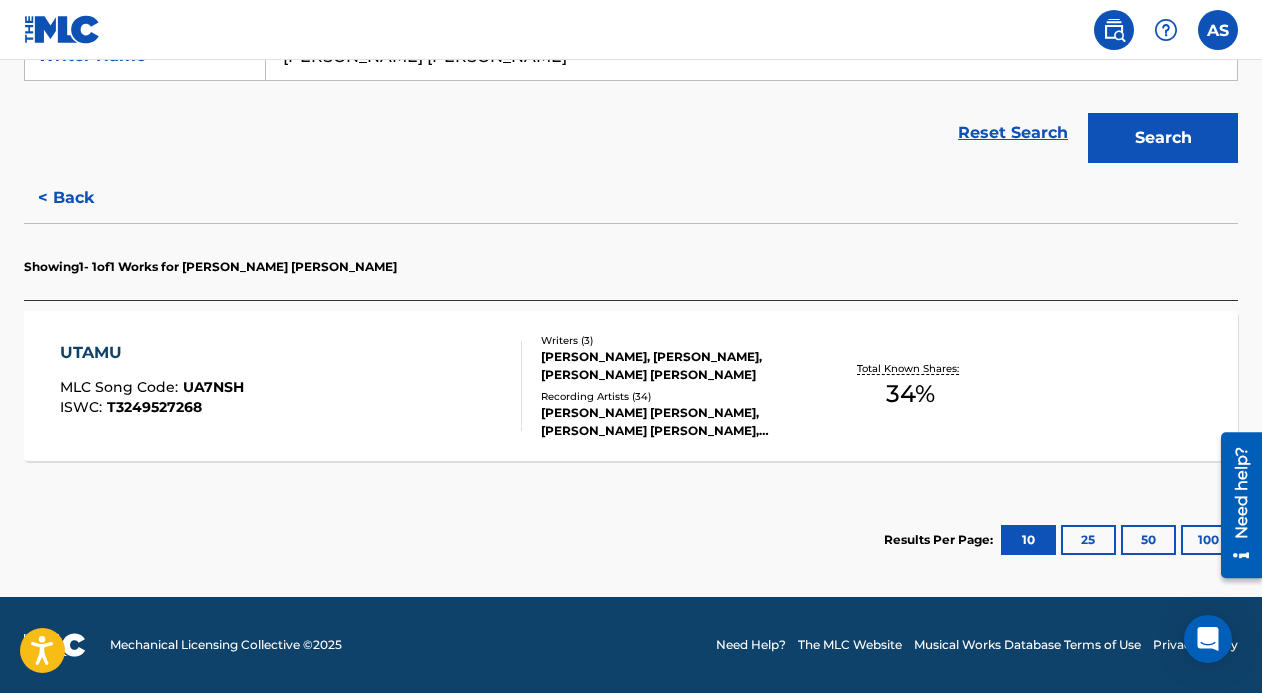 click on "UA7NSH" at bounding box center (213, 387) 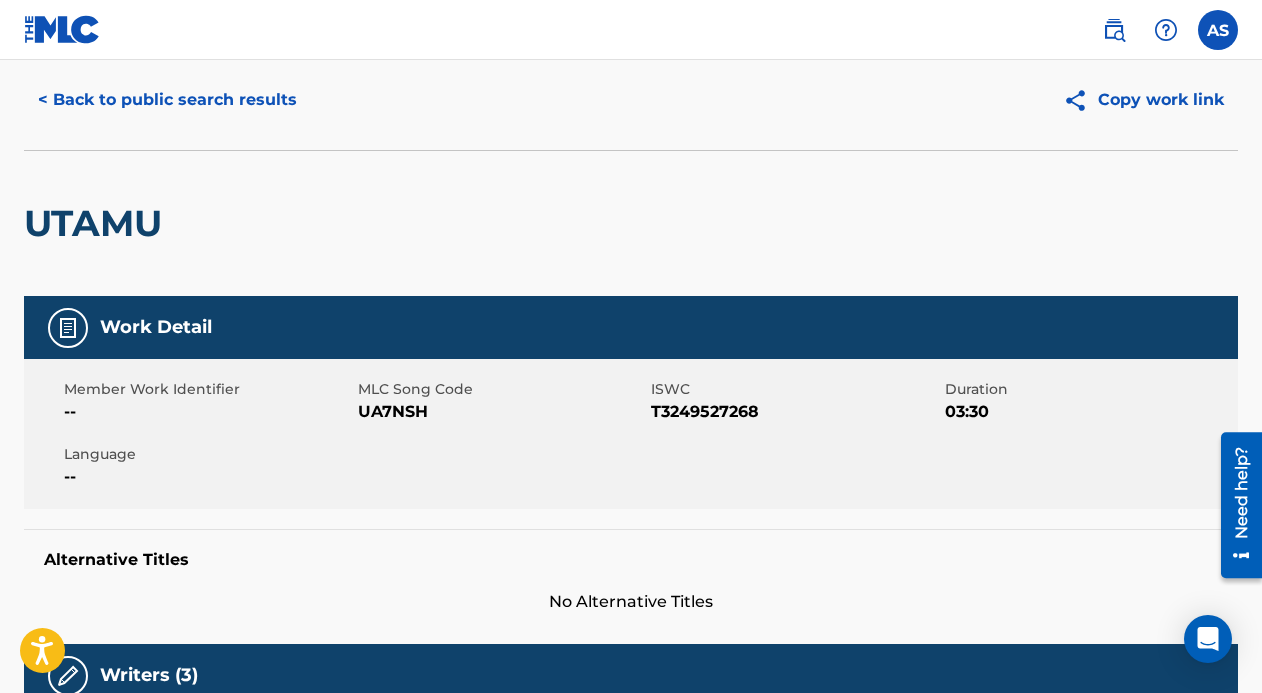 scroll, scrollTop: 0, scrollLeft: 0, axis: both 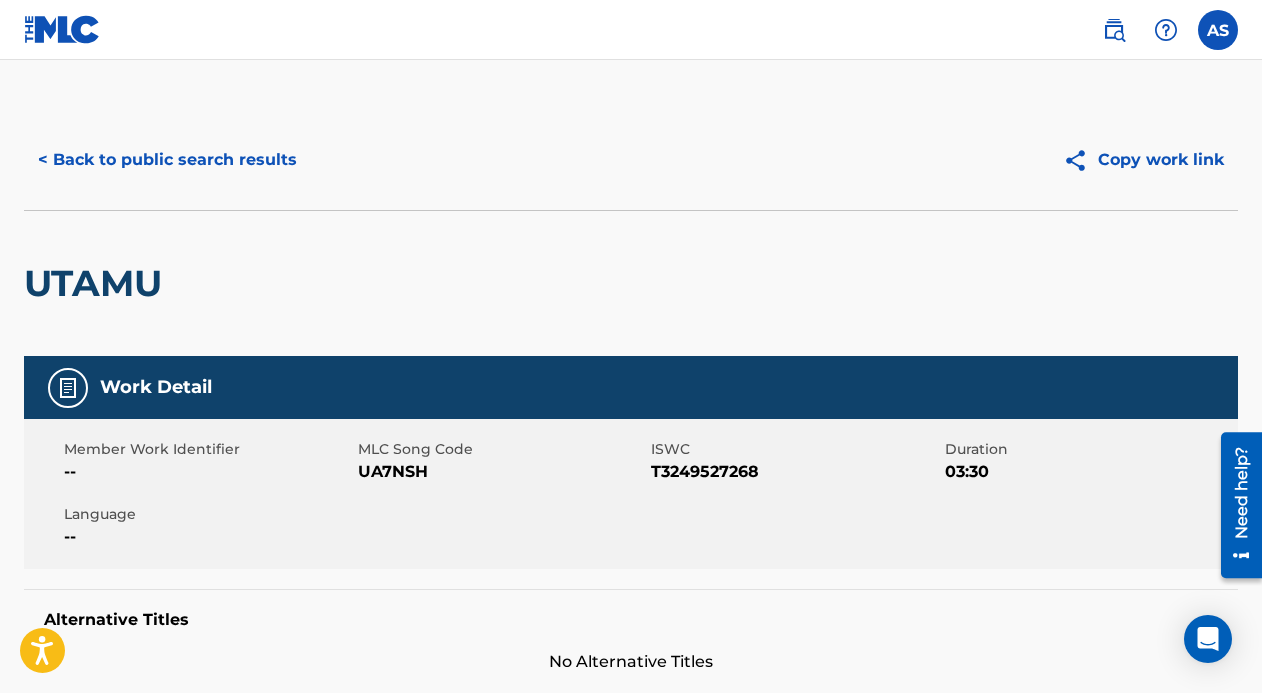 click on "< Back to public search results" at bounding box center [167, 160] 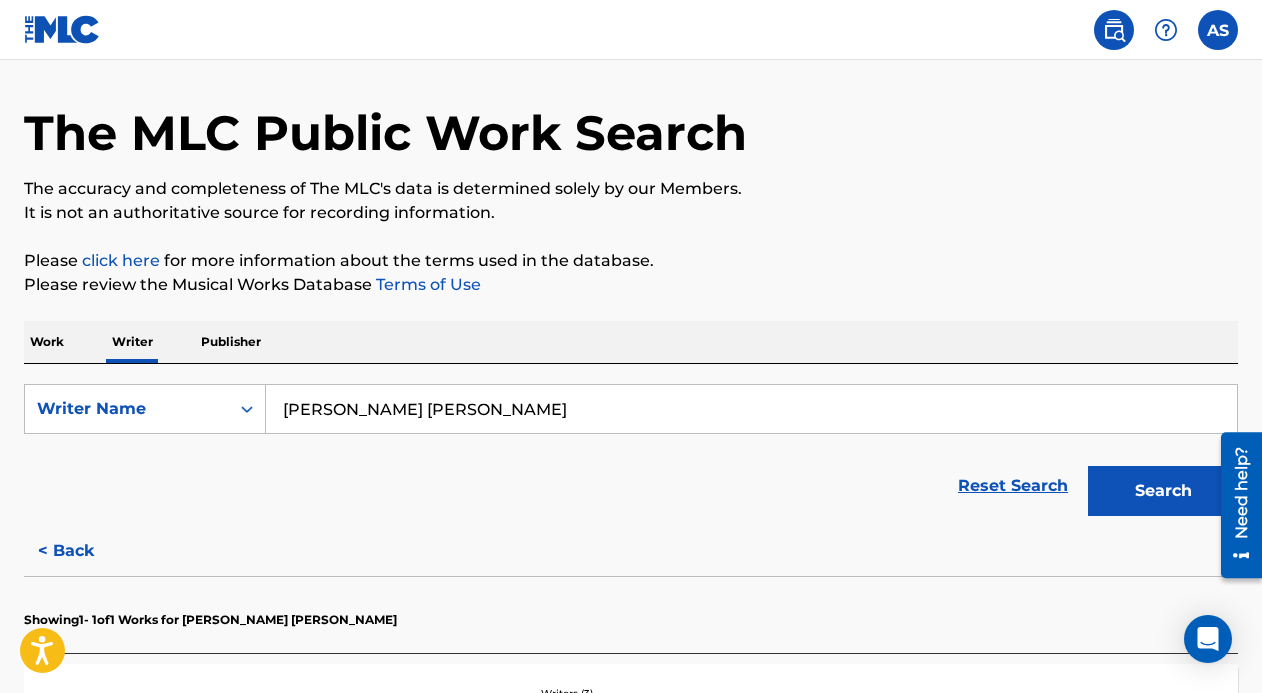 click at bounding box center [62, 29] 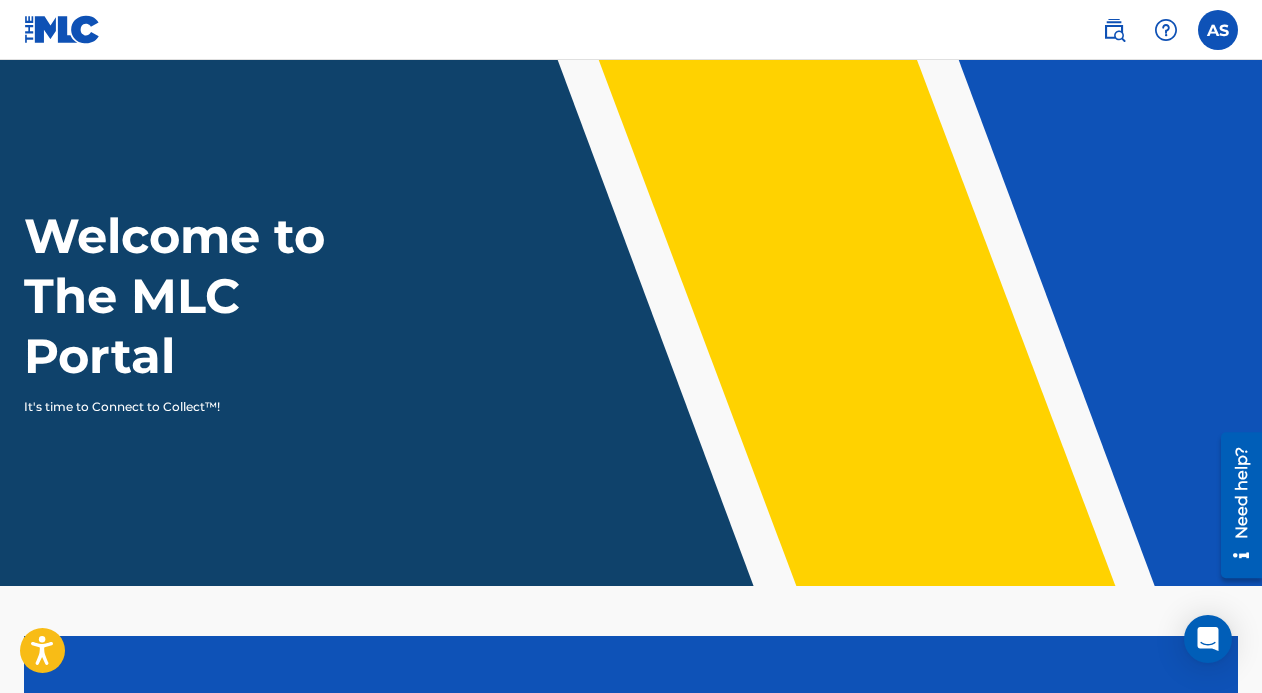 scroll, scrollTop: 453, scrollLeft: 0, axis: vertical 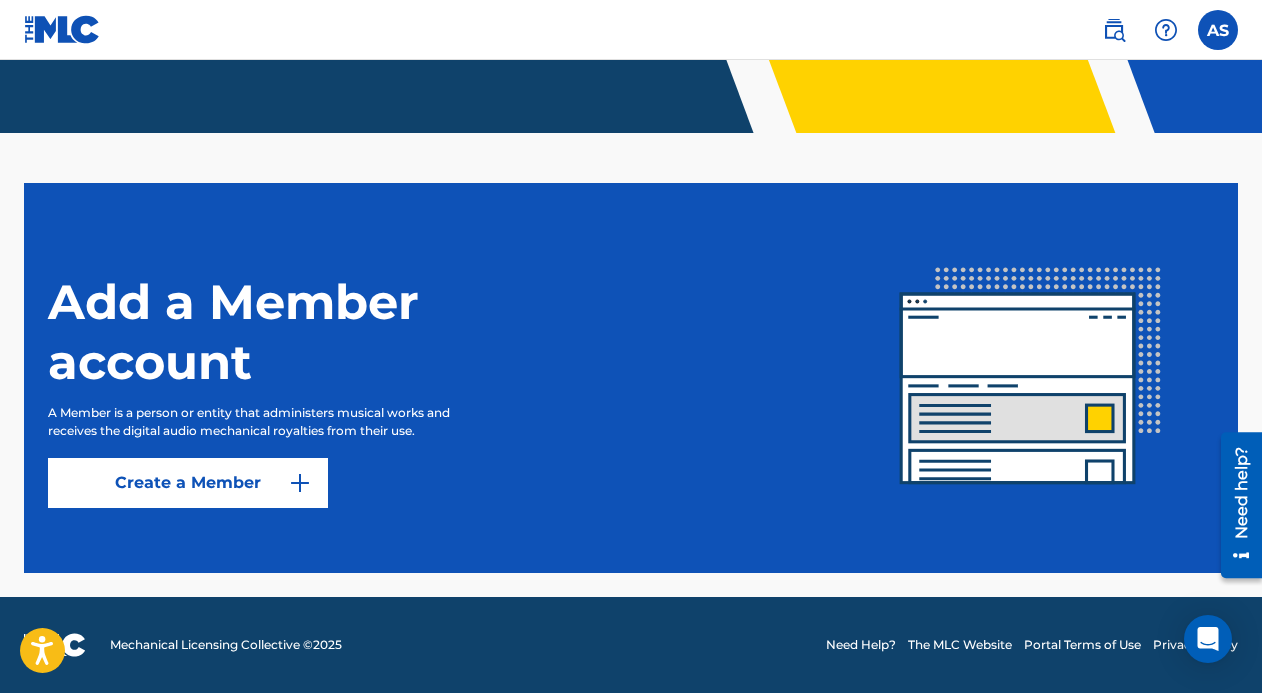 click on "Create a Member" at bounding box center (188, 483) 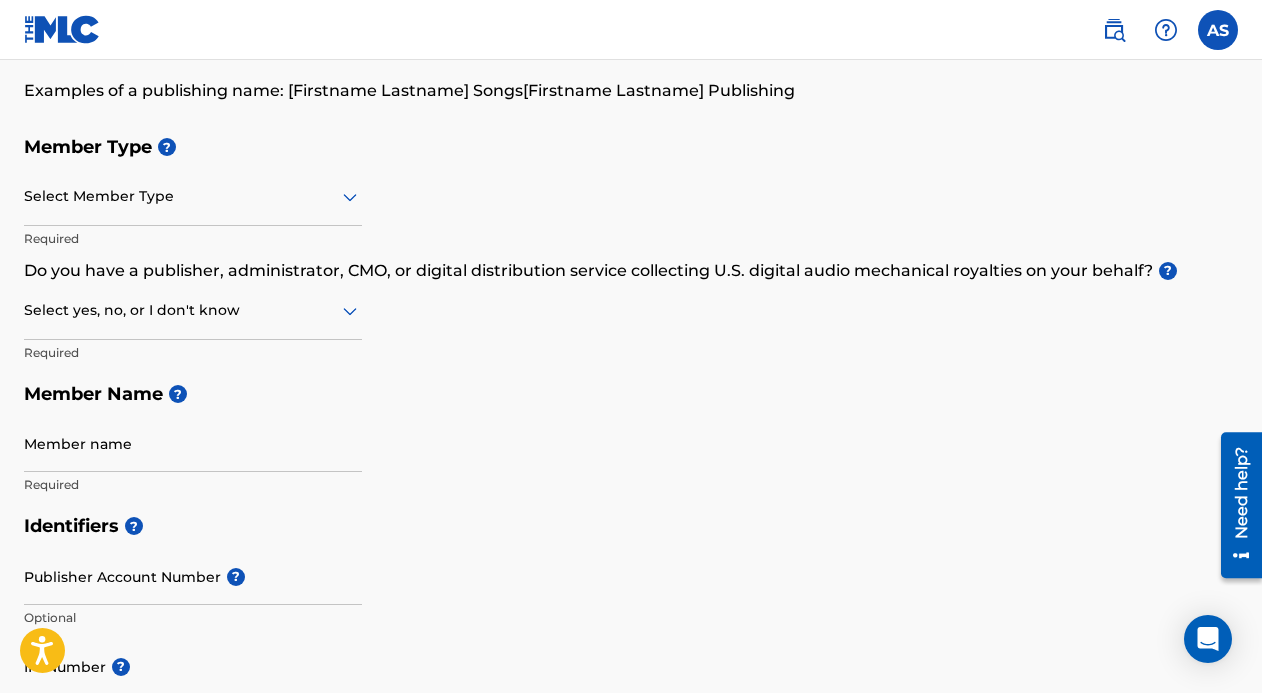 scroll, scrollTop: 225, scrollLeft: 0, axis: vertical 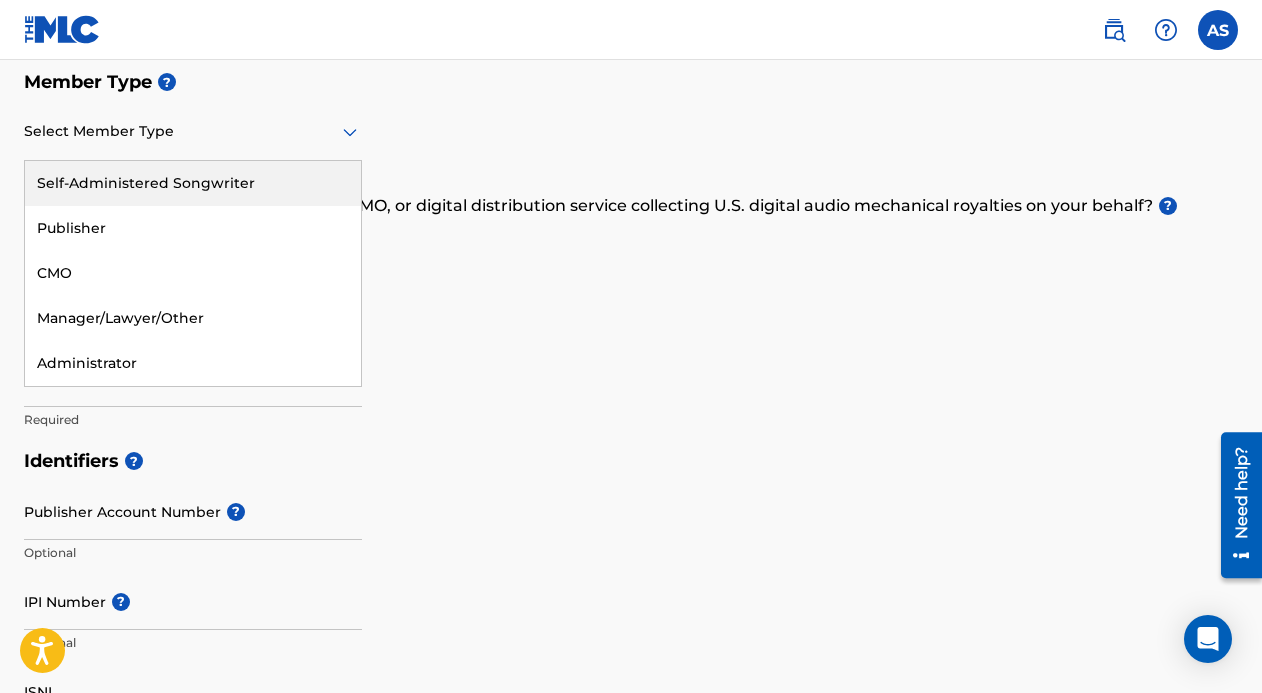 click at bounding box center [193, 131] 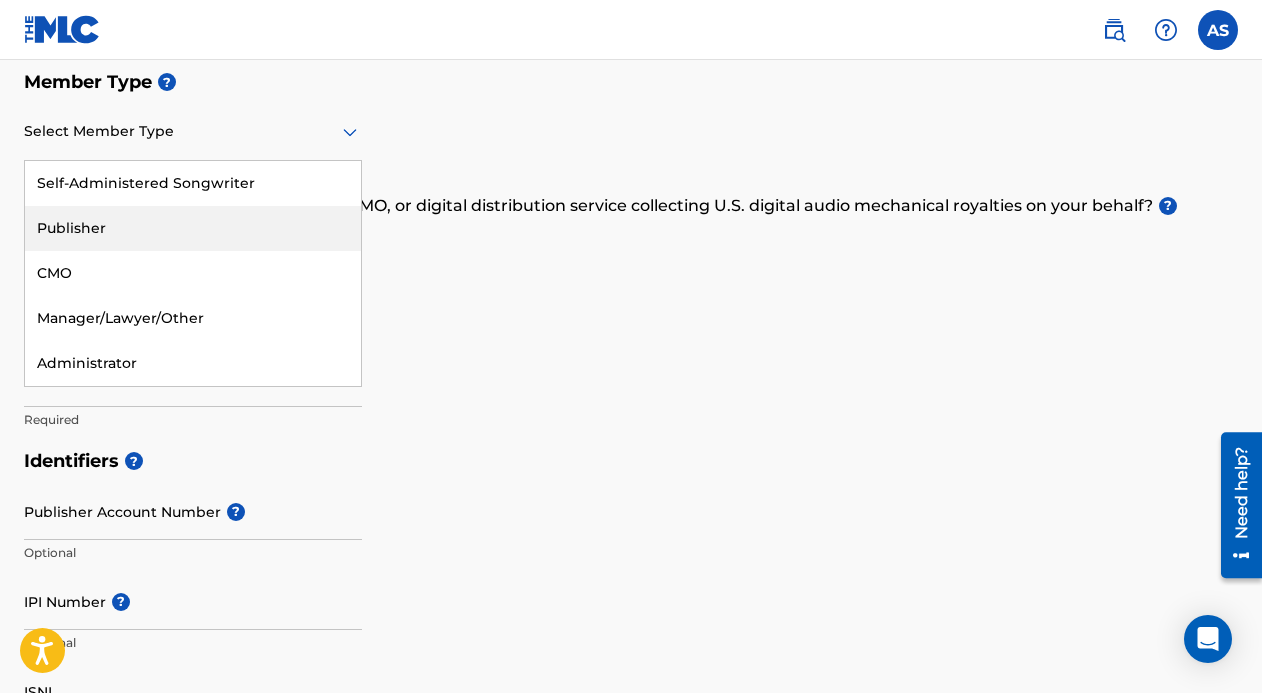 click on "Publisher" at bounding box center [193, 228] 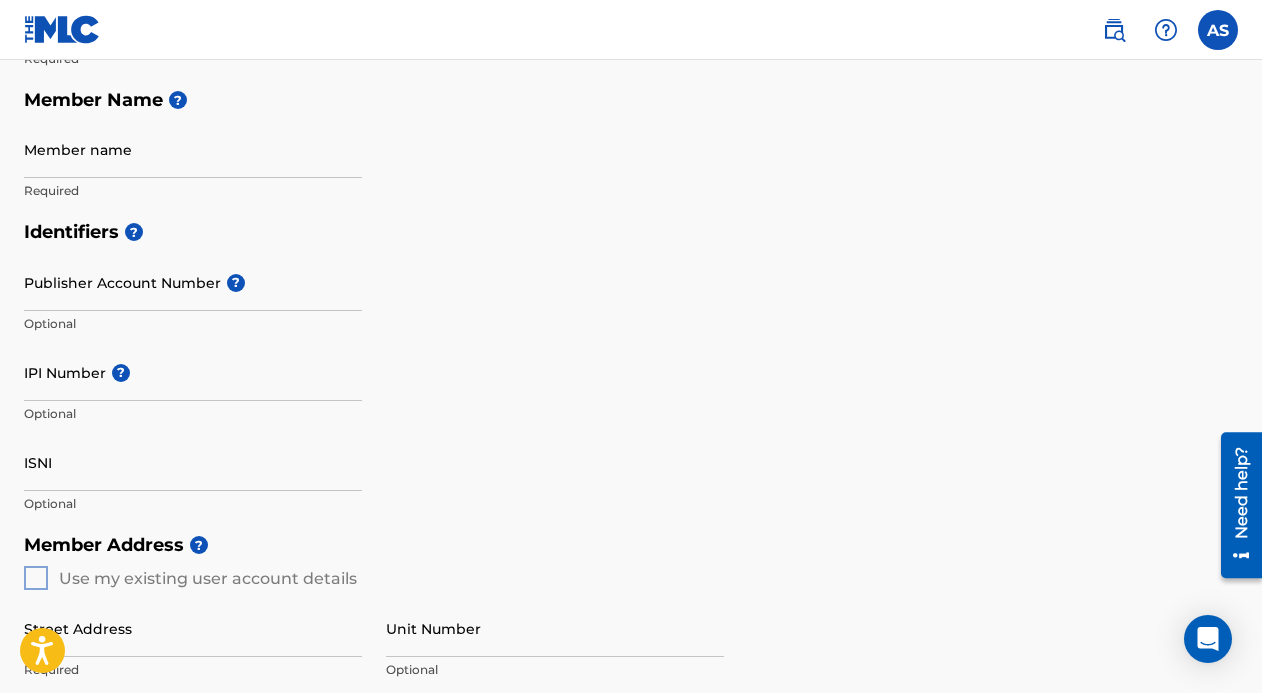 scroll, scrollTop: 342, scrollLeft: 0, axis: vertical 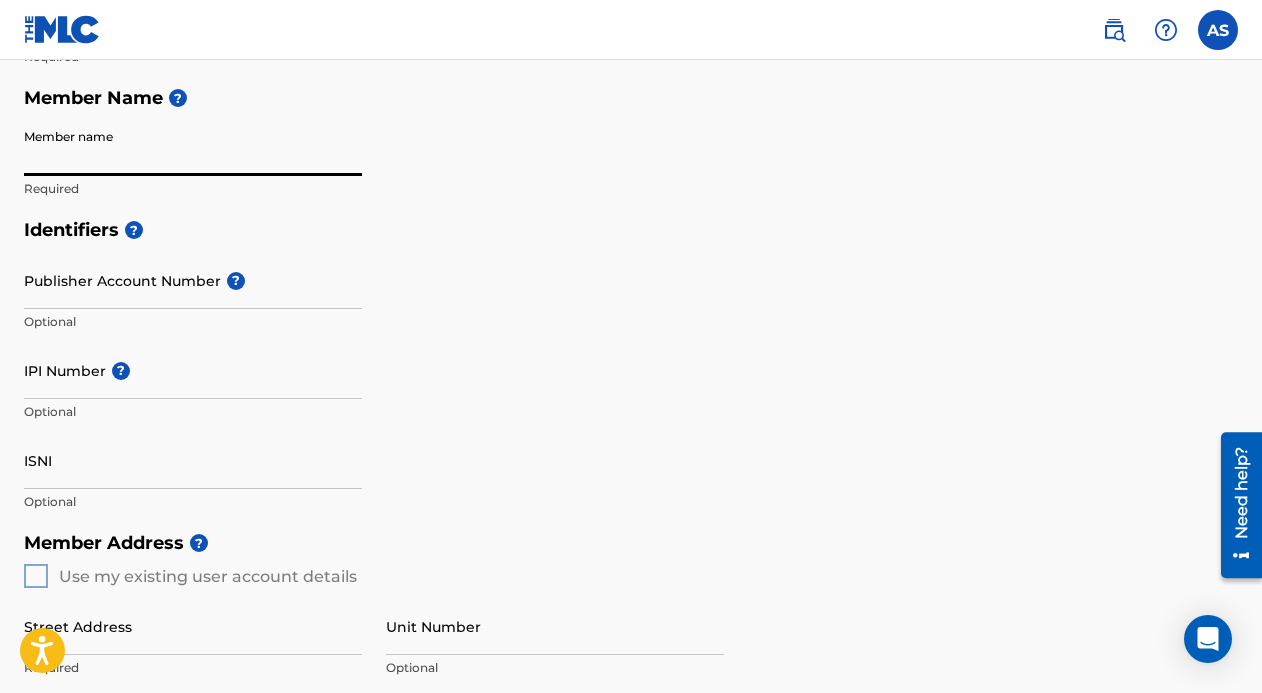 click on "Member name" at bounding box center [193, 147] 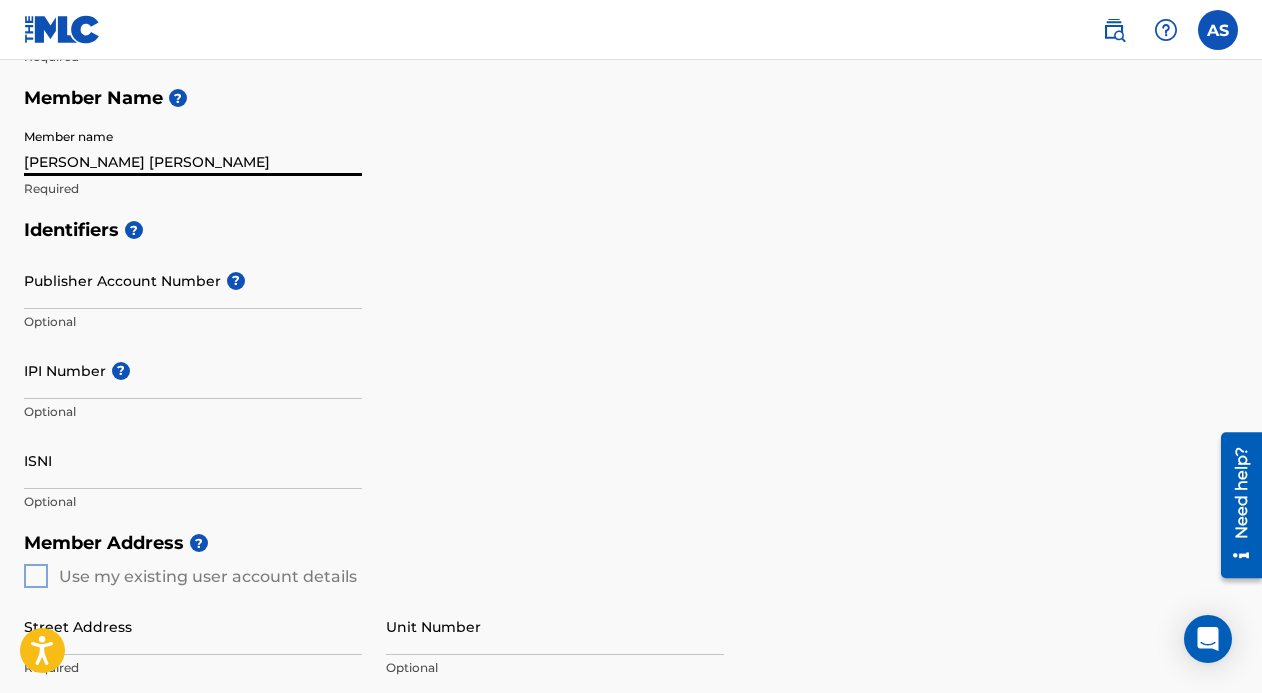 type on "Tabata Kimanga" 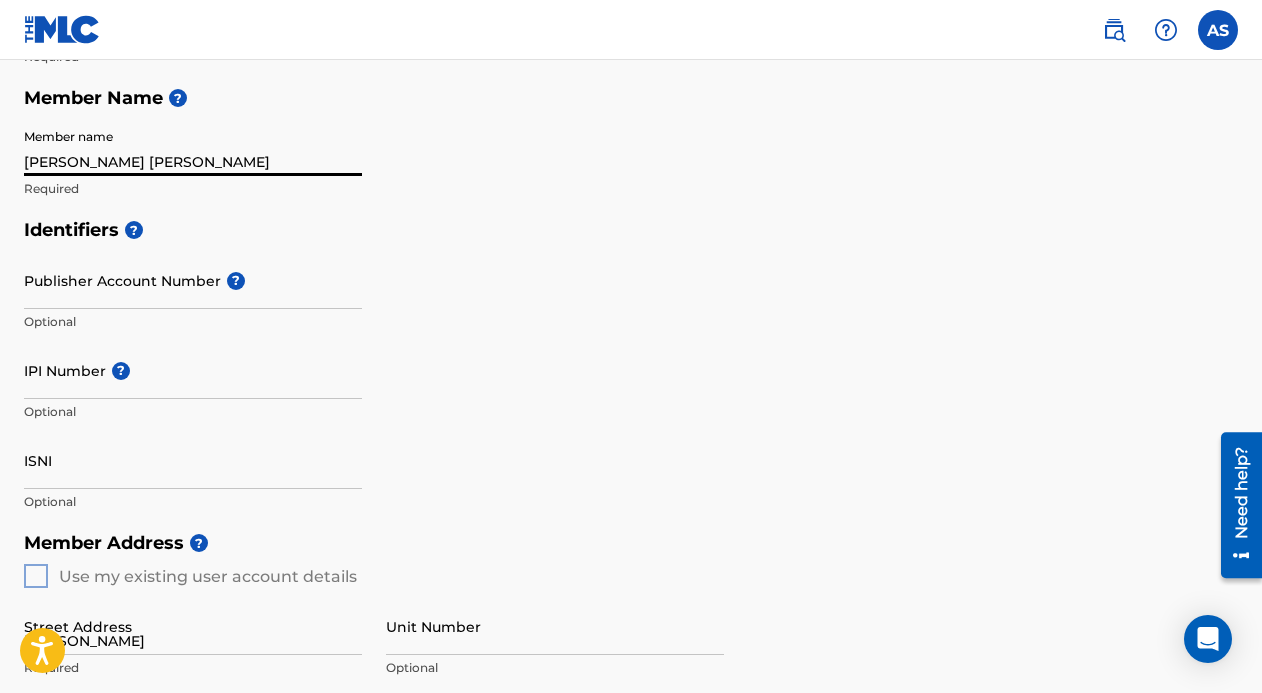 type on "Bunju B,sokoni" 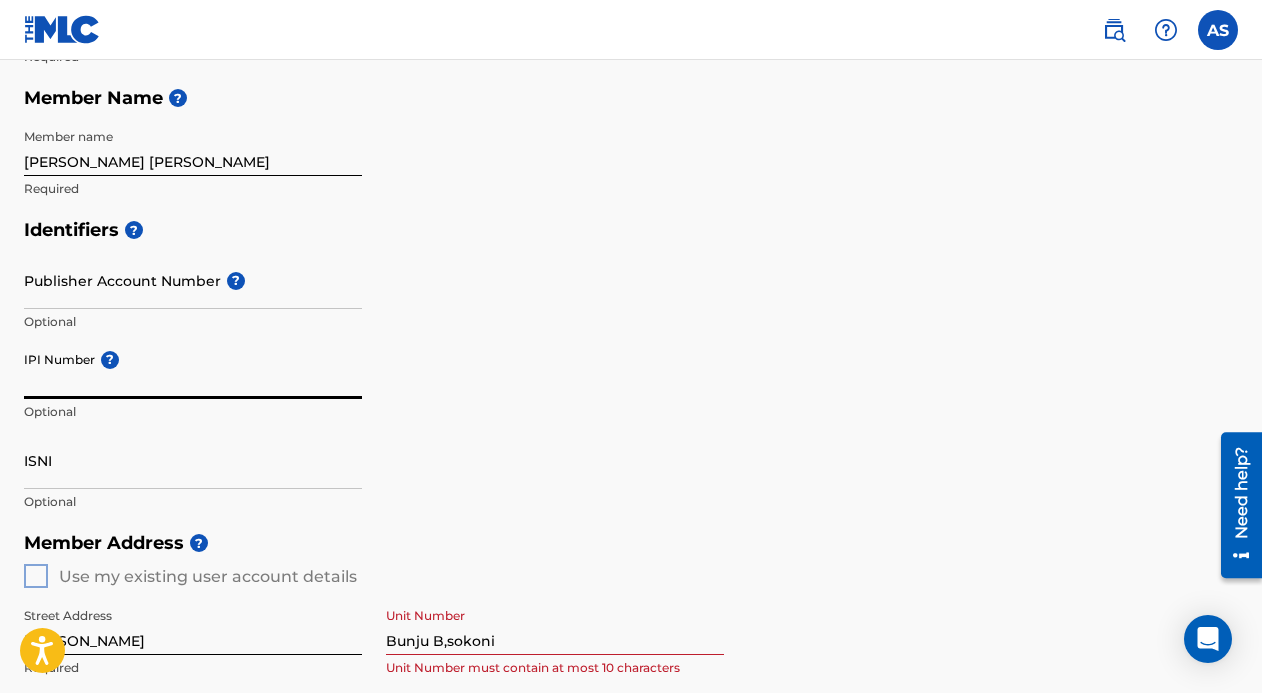 click on "IPI Number ?" at bounding box center (193, 370) 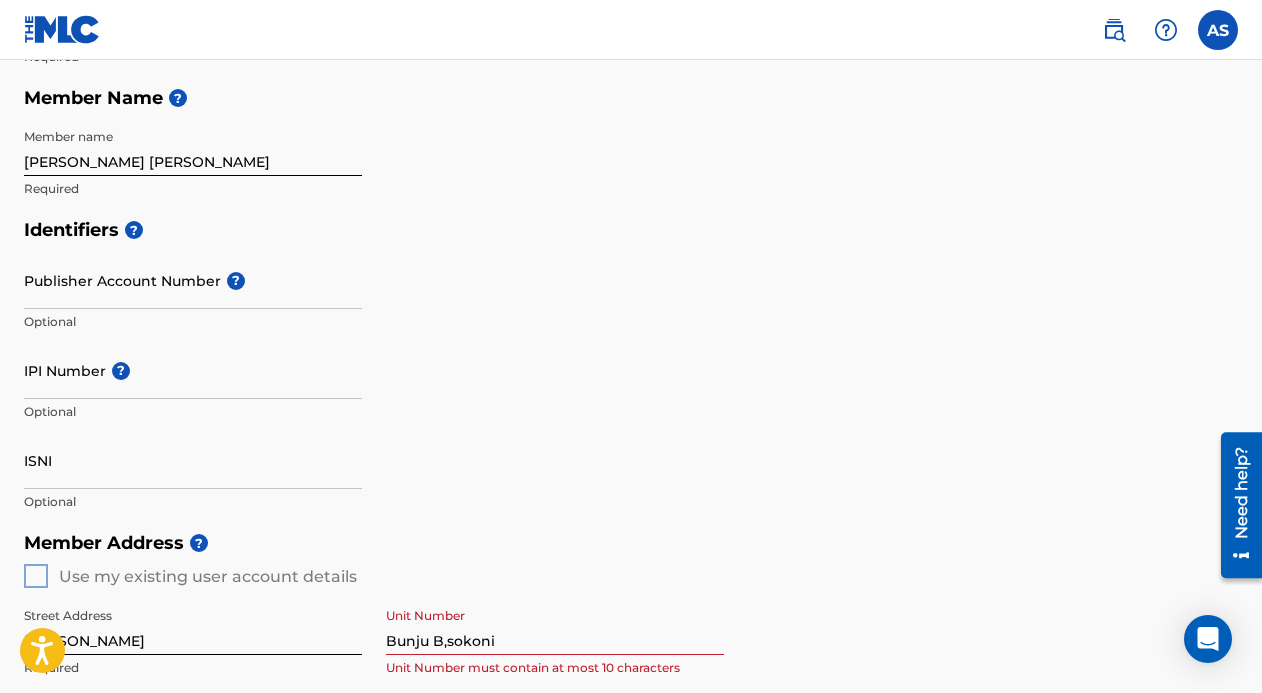 click on "Optional" at bounding box center (193, 322) 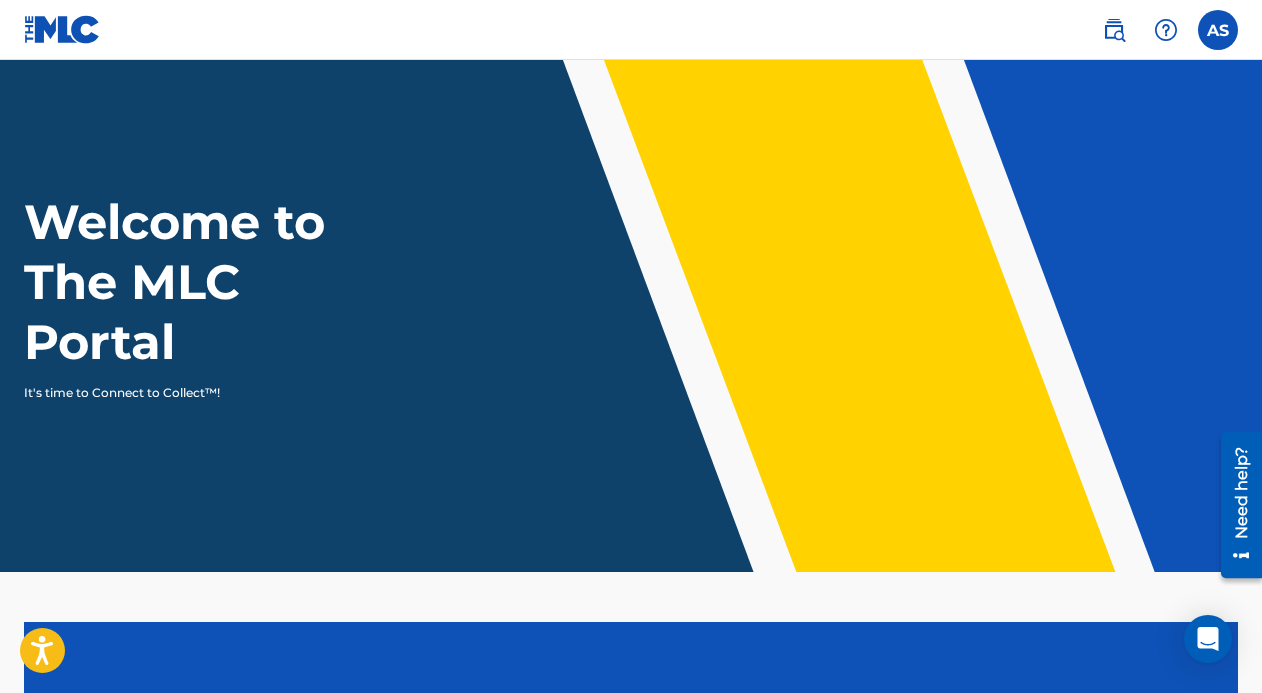 scroll, scrollTop: 0, scrollLeft: 0, axis: both 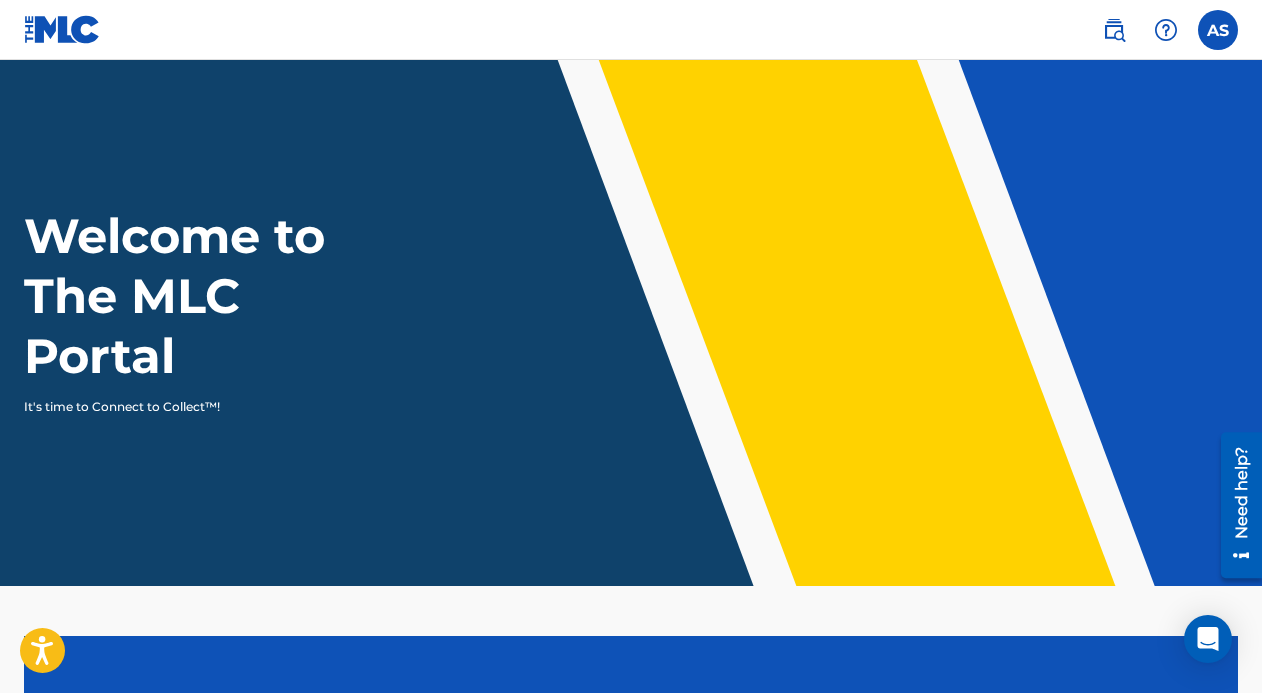 click at bounding box center (1114, 30) 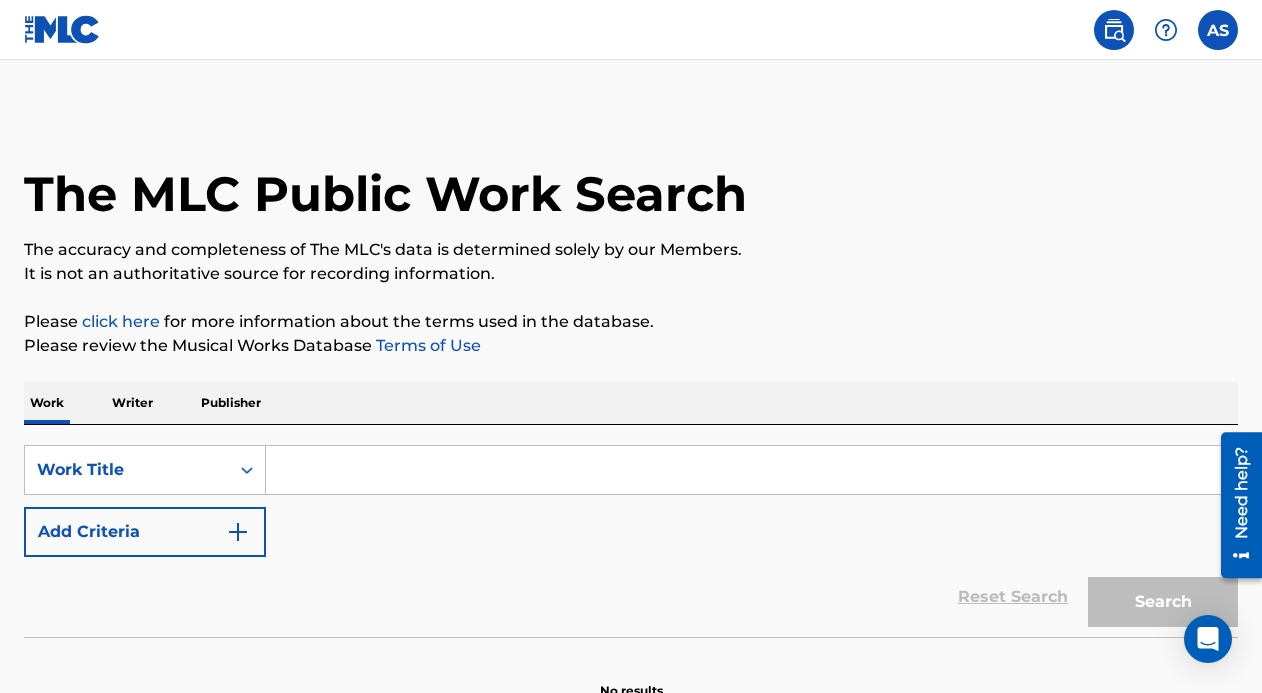 scroll, scrollTop: 113, scrollLeft: 0, axis: vertical 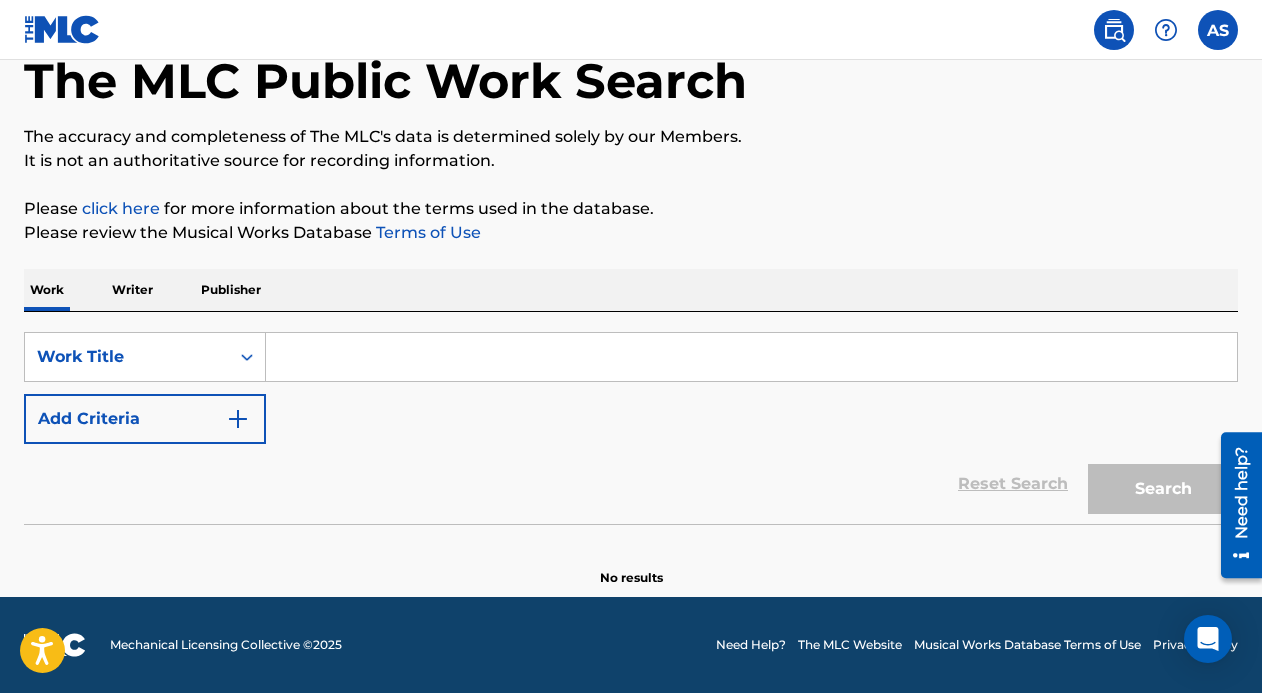 click at bounding box center [62, 29] 